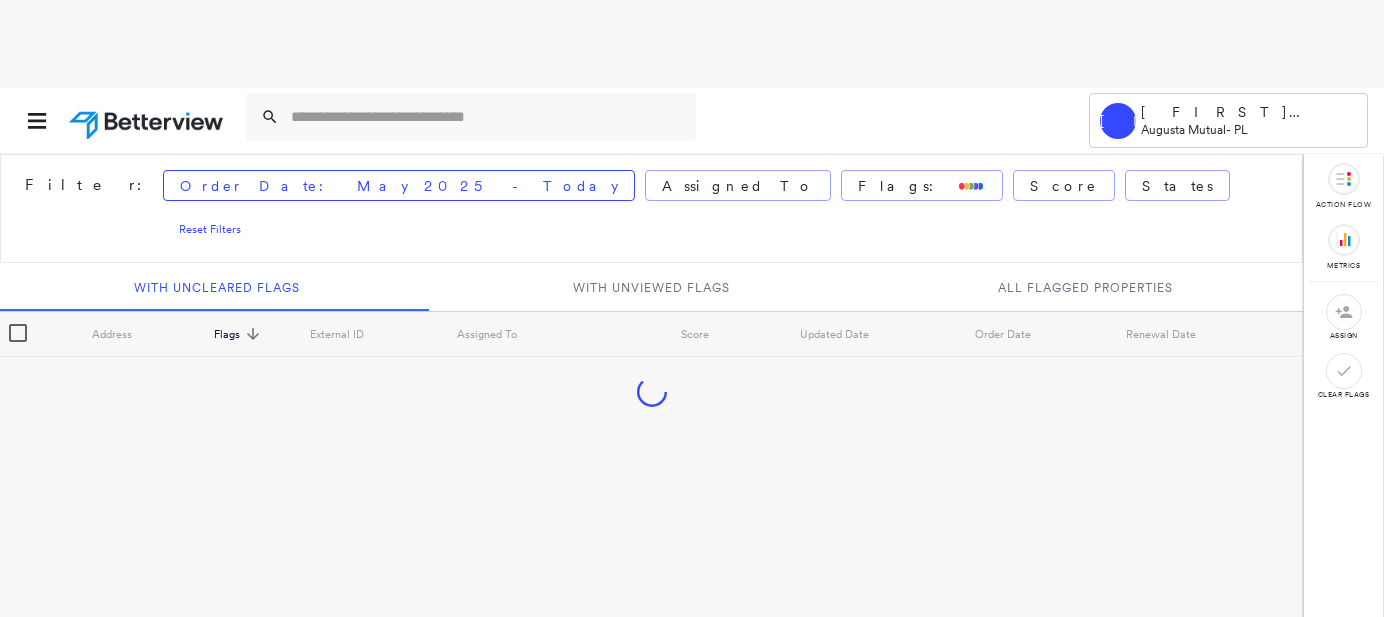 scroll, scrollTop: 0, scrollLeft: 0, axis: both 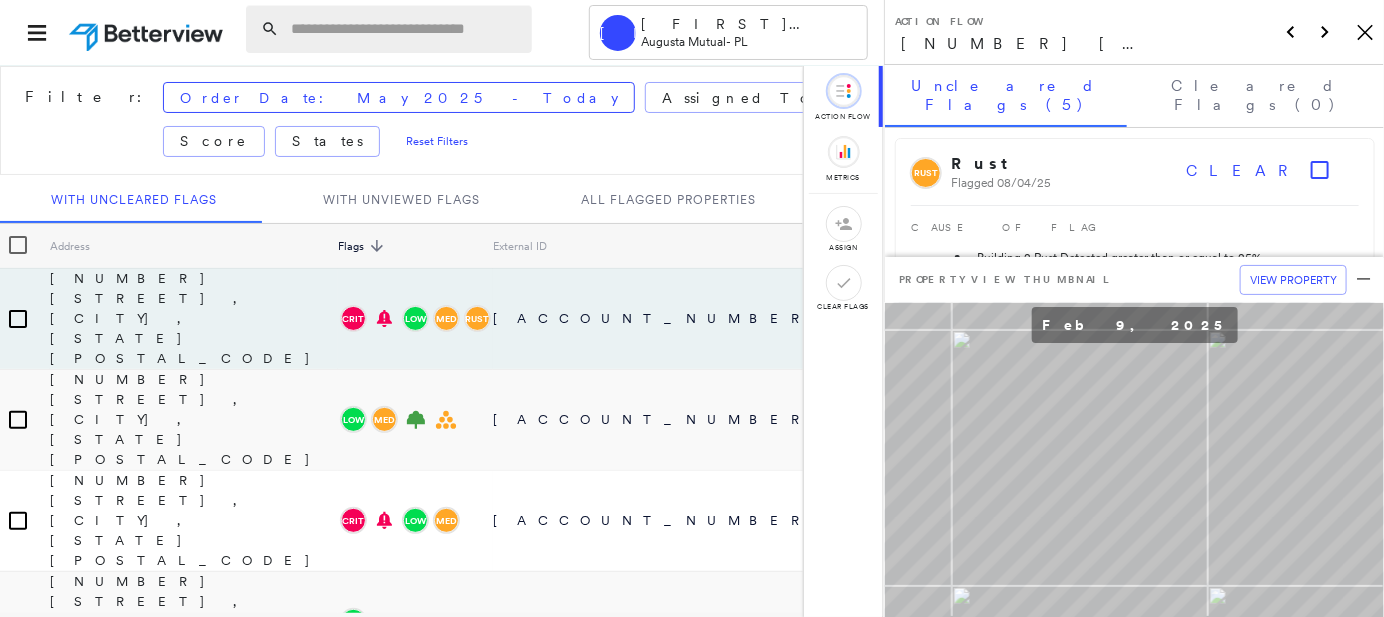 paste on "**********" 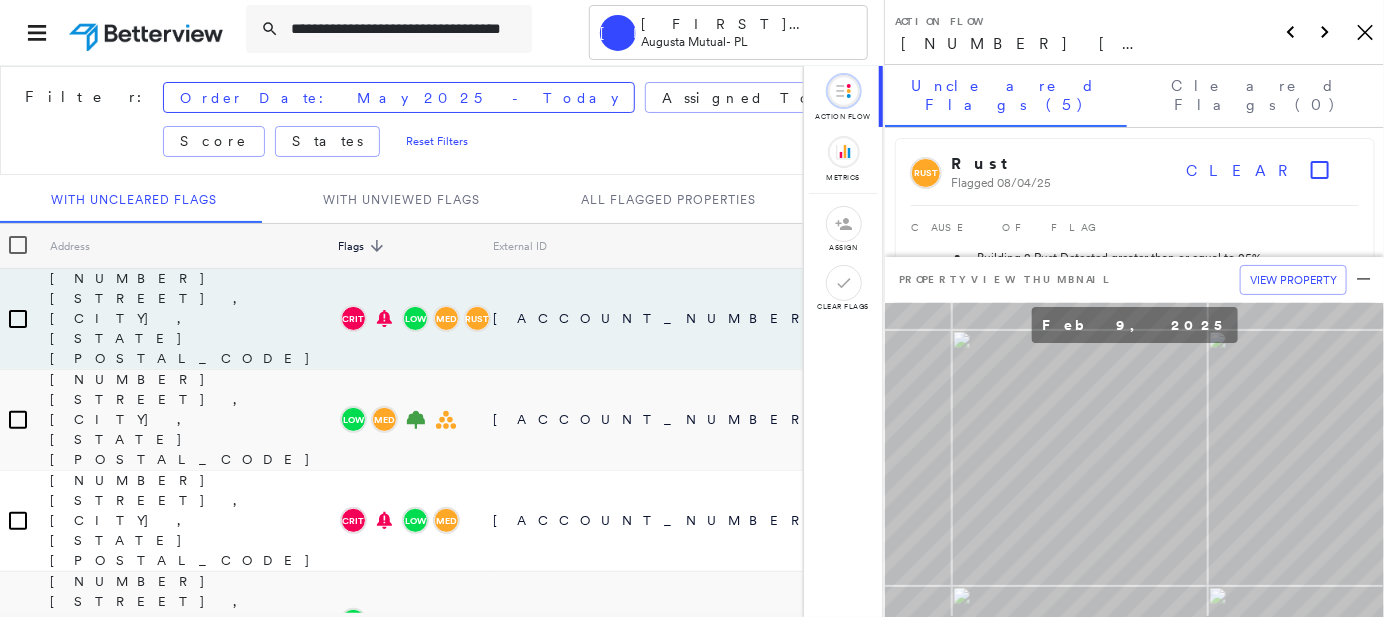 scroll, scrollTop: 0, scrollLeft: 35, axis: horizontal 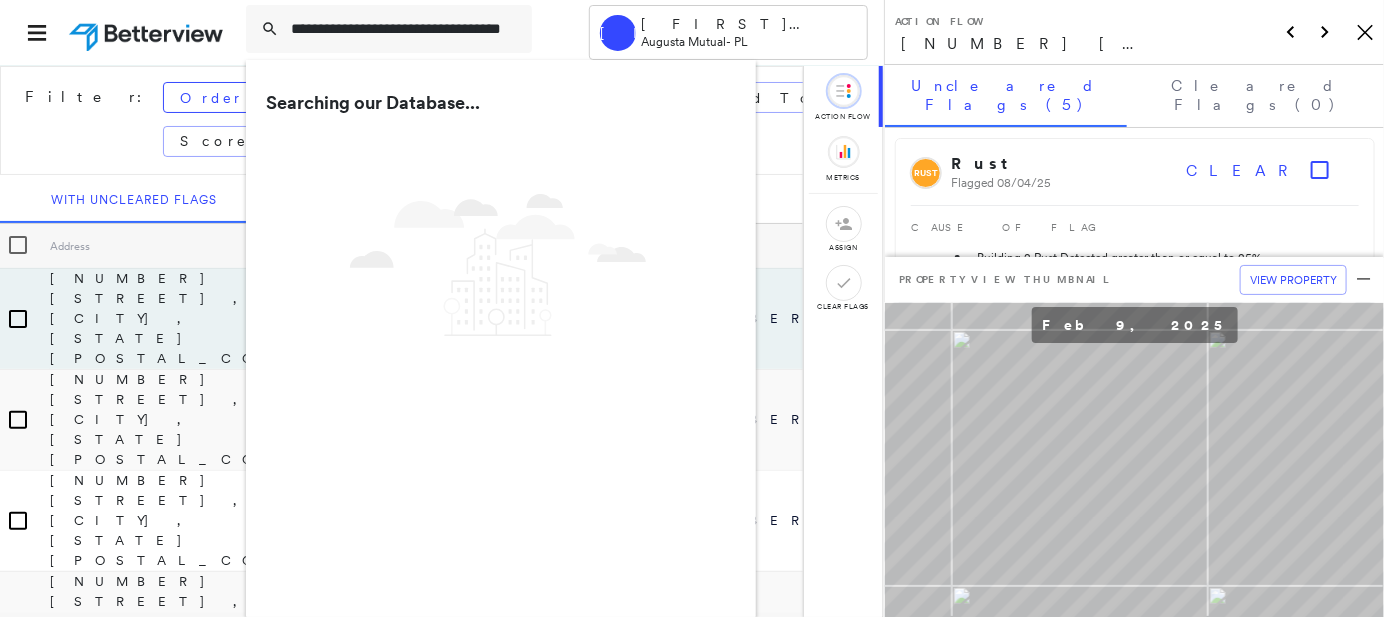 type on "**********" 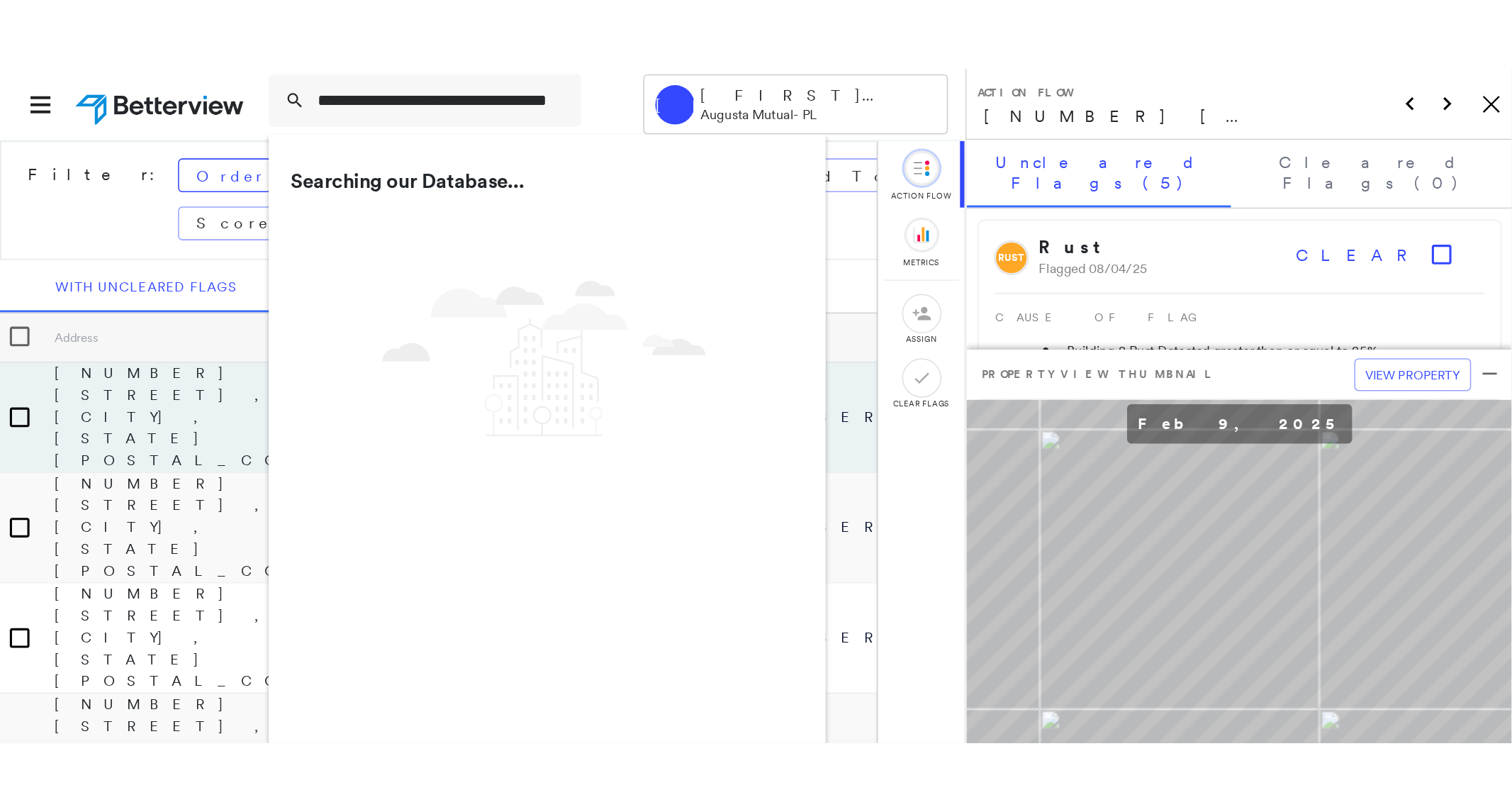 scroll, scrollTop: 0, scrollLeft: 0, axis: both 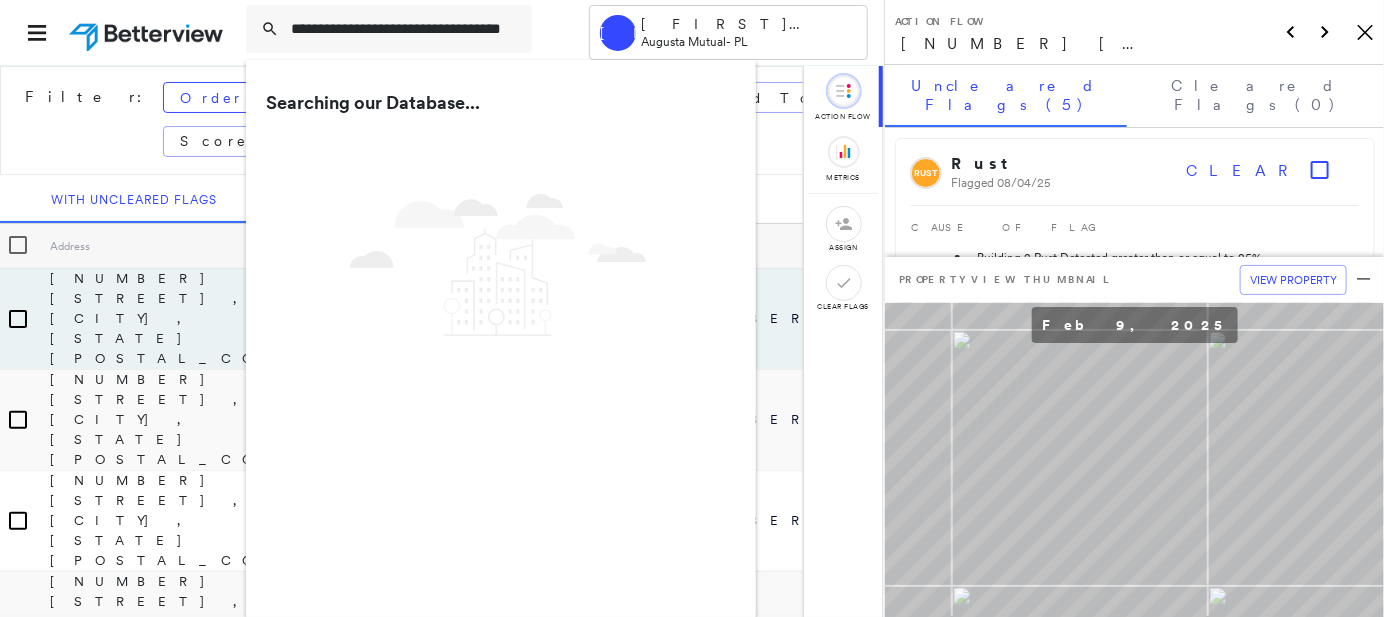 click on "Action Flow [NUMBER] [STREET], [CITY], [STATE] [POSTAL_CODE] Icon_Closemodal" at bounding box center [1134, 32] 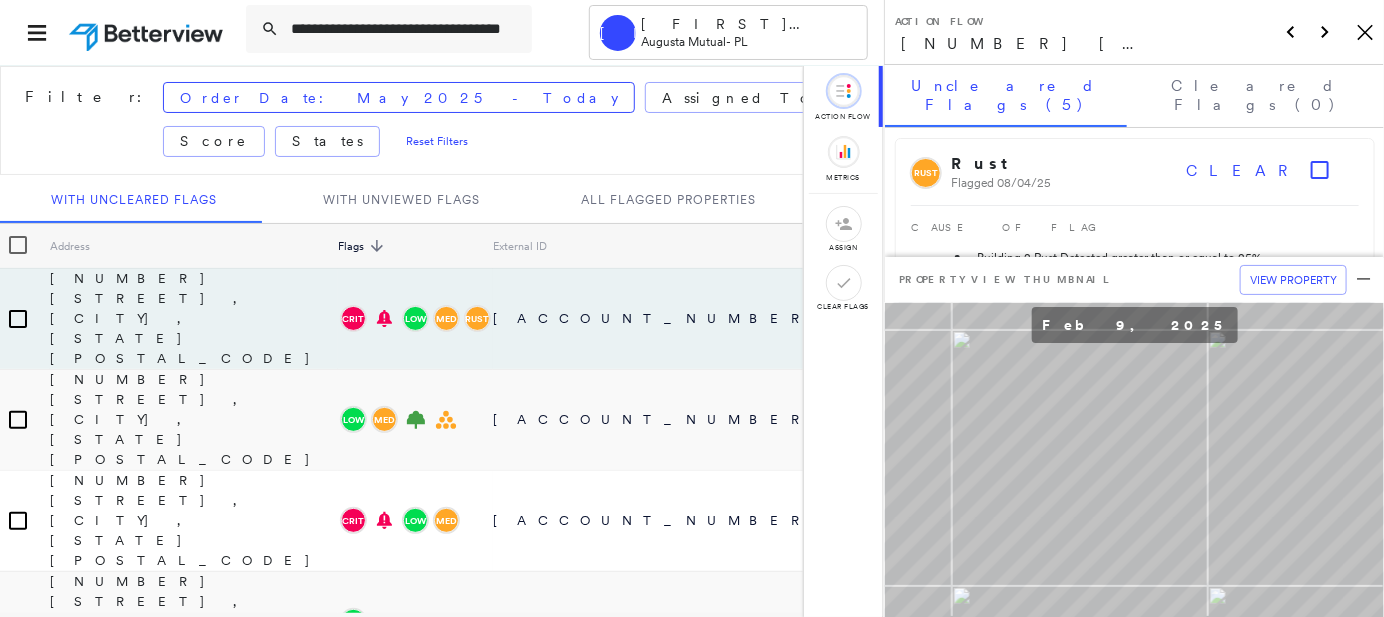 click on "Action Flow [NUMBER] [STREET], [CITY], [STATE] [POSTAL_CODE] Icon_Closemodal" at bounding box center [1134, 32] 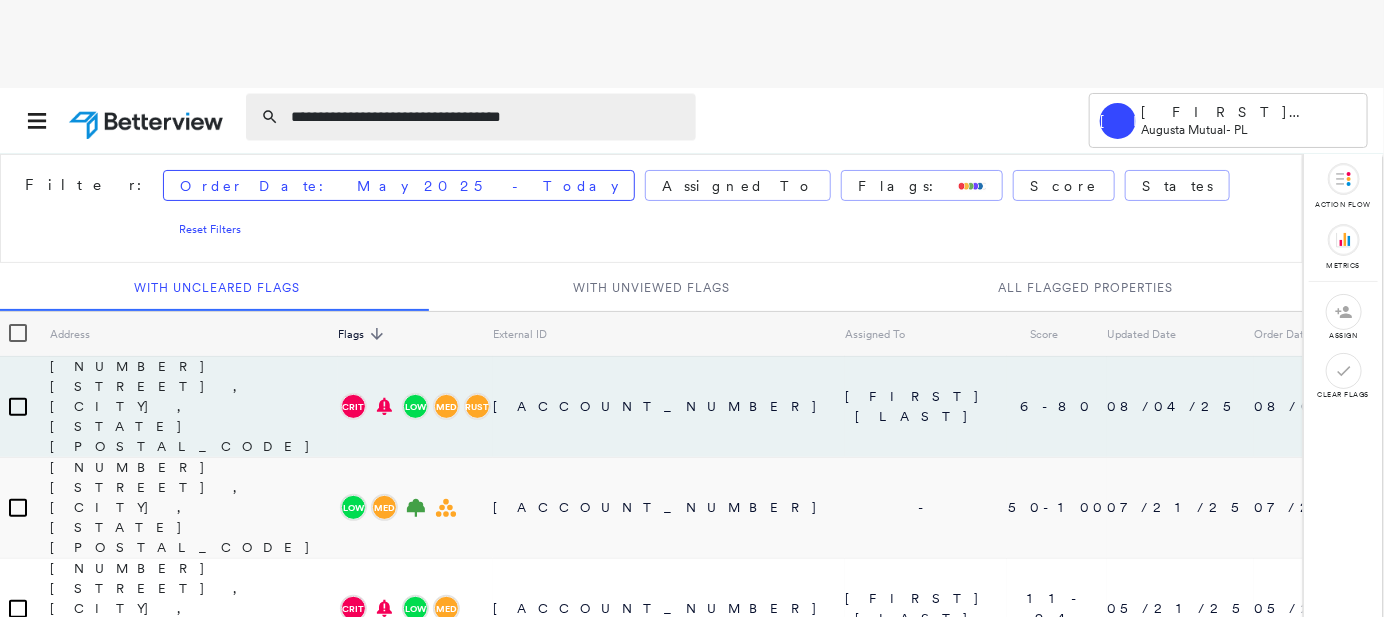 click on "**********" at bounding box center [487, 117] 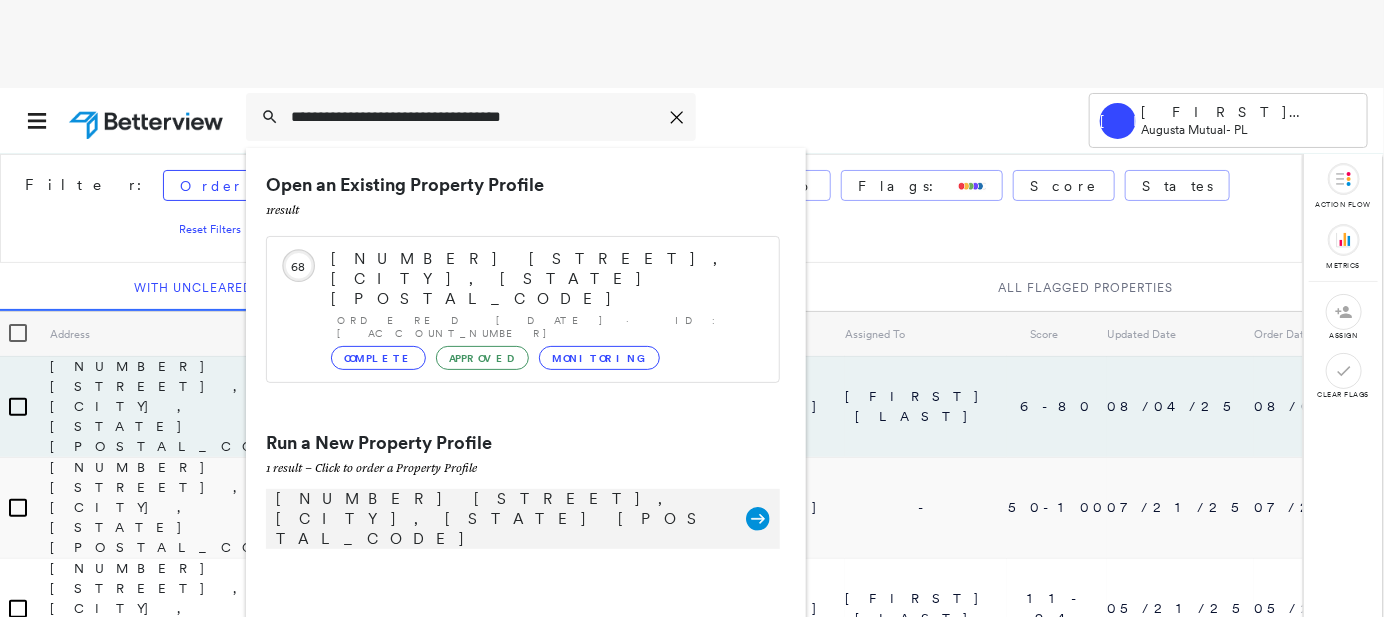 click on "[NUMBER] [STREET], [CITY], [STATE] [POSTAL_CODE]" at bounding box center [501, 519] 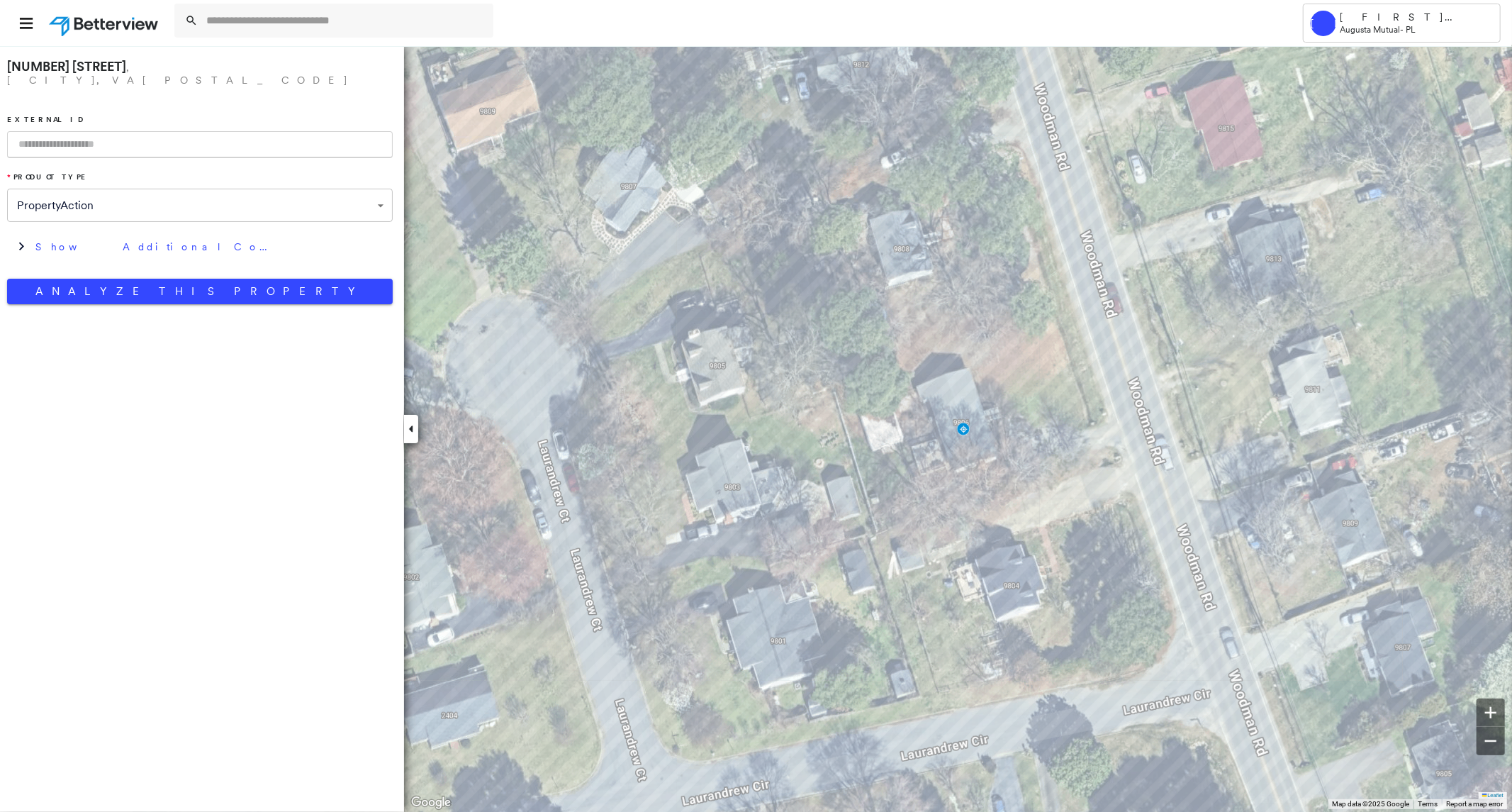 paste on "**********" 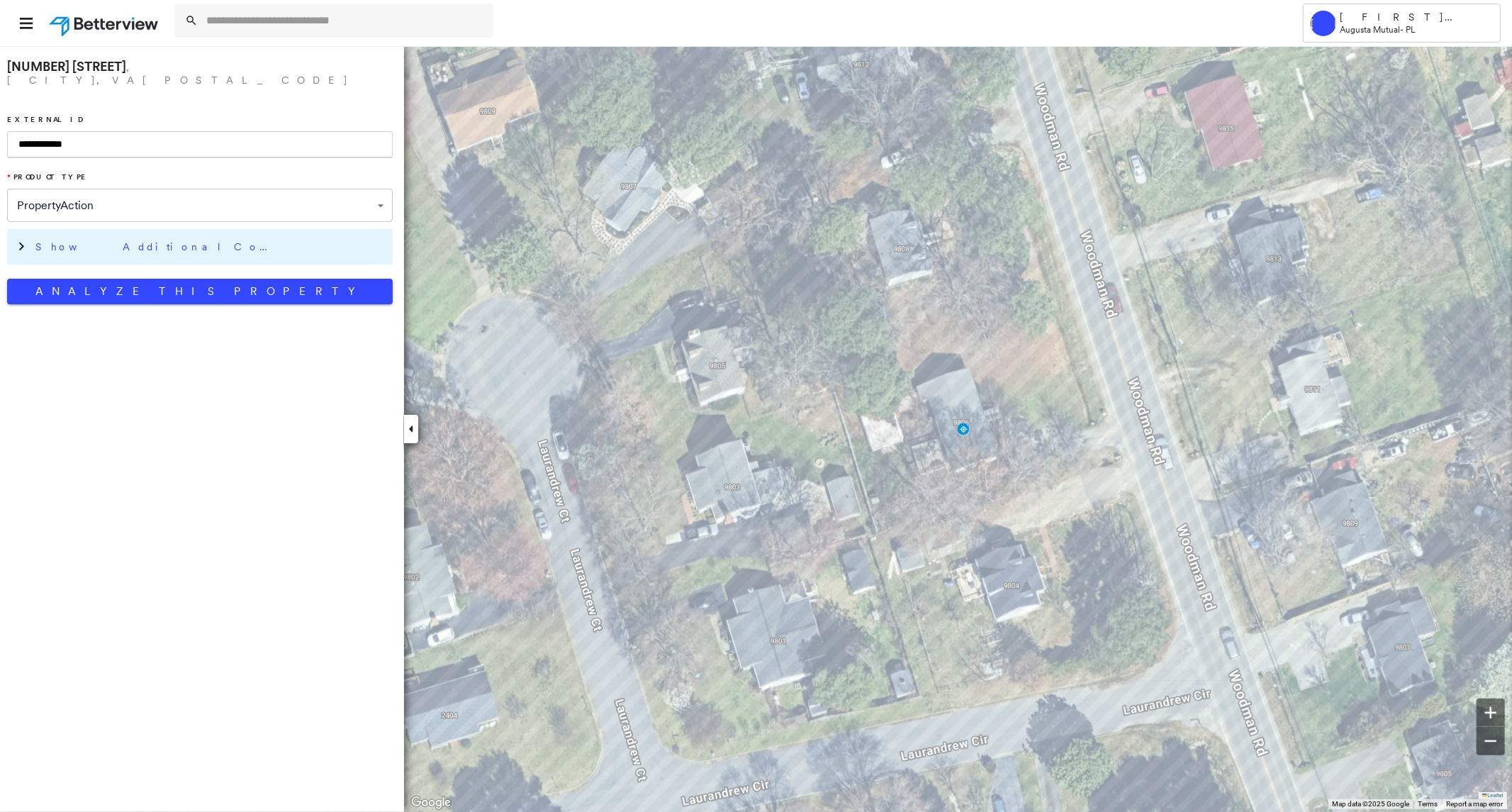 type on "**********" 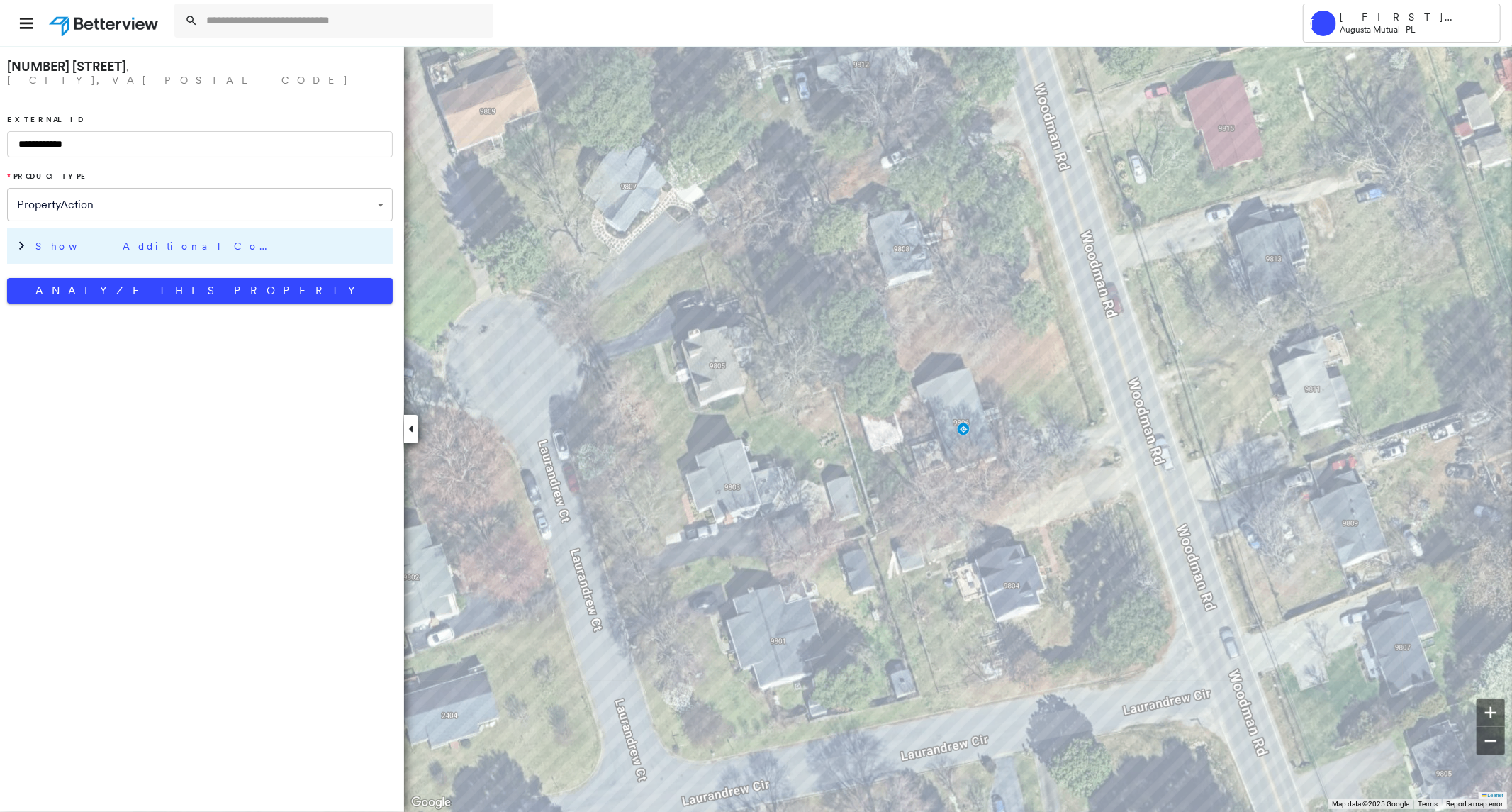 click on "Show Additional Company Data" at bounding box center [156, 246] 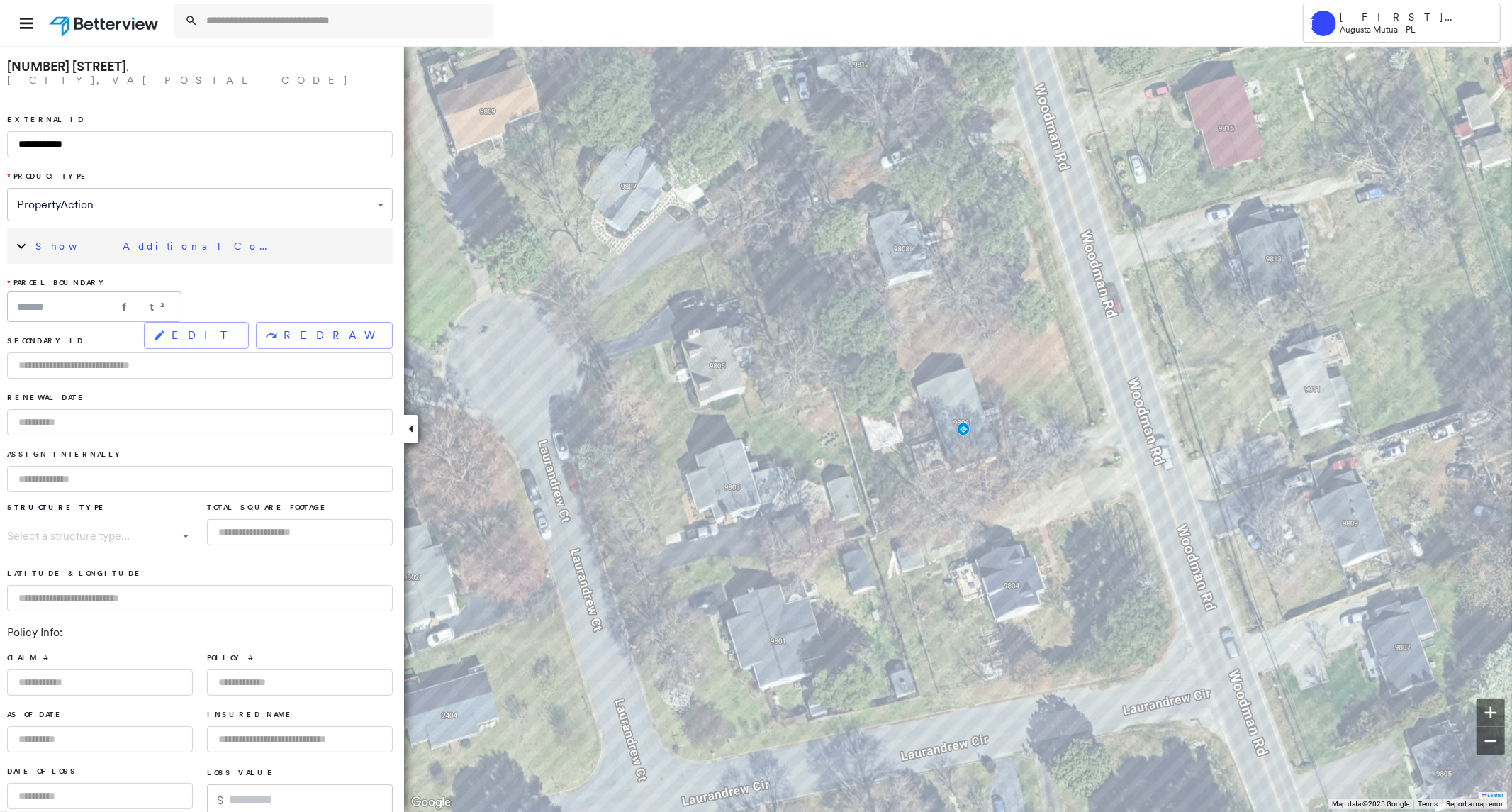 click on "Renewal Date" at bounding box center (200, 414) 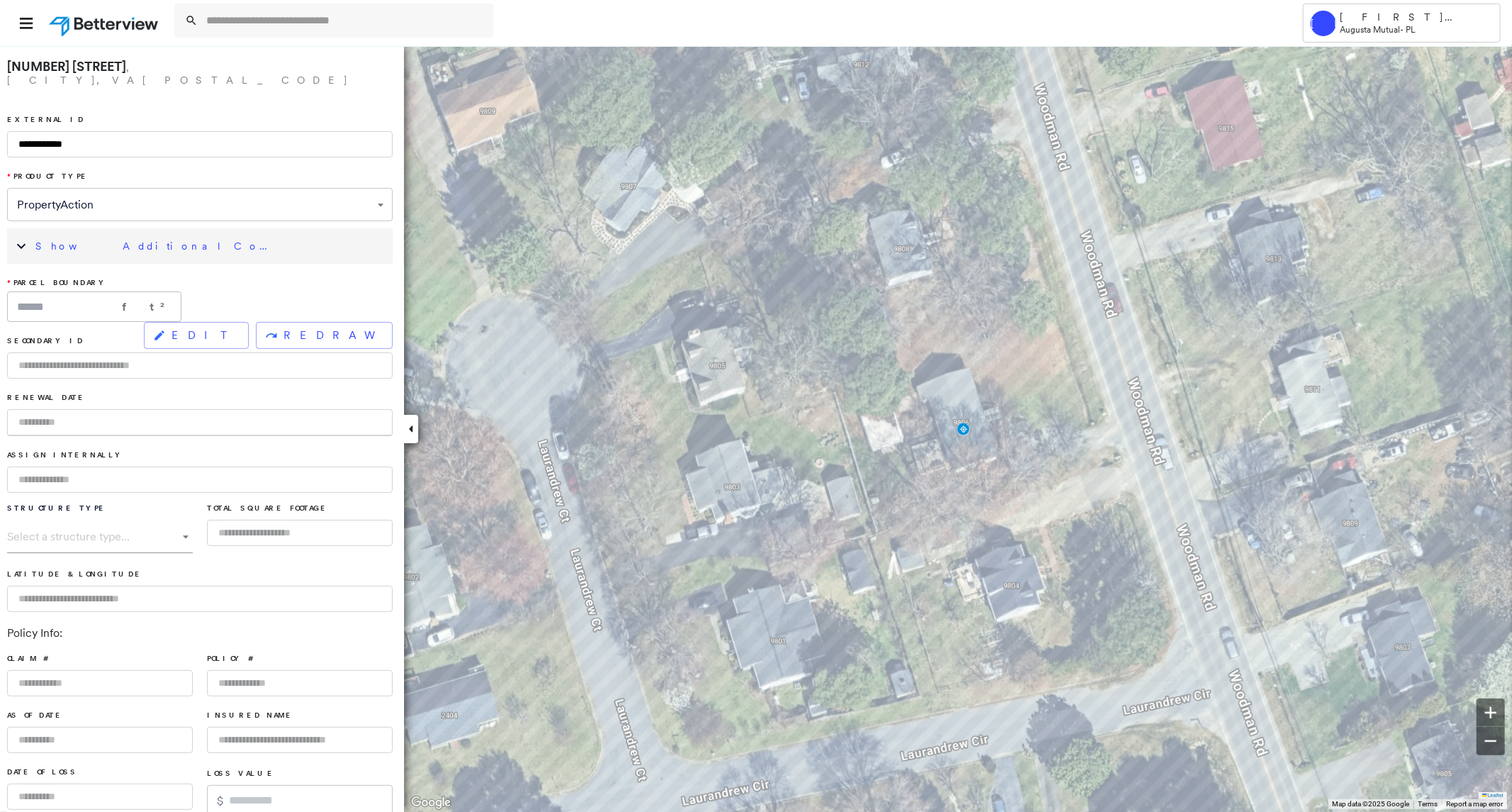 type on "*" 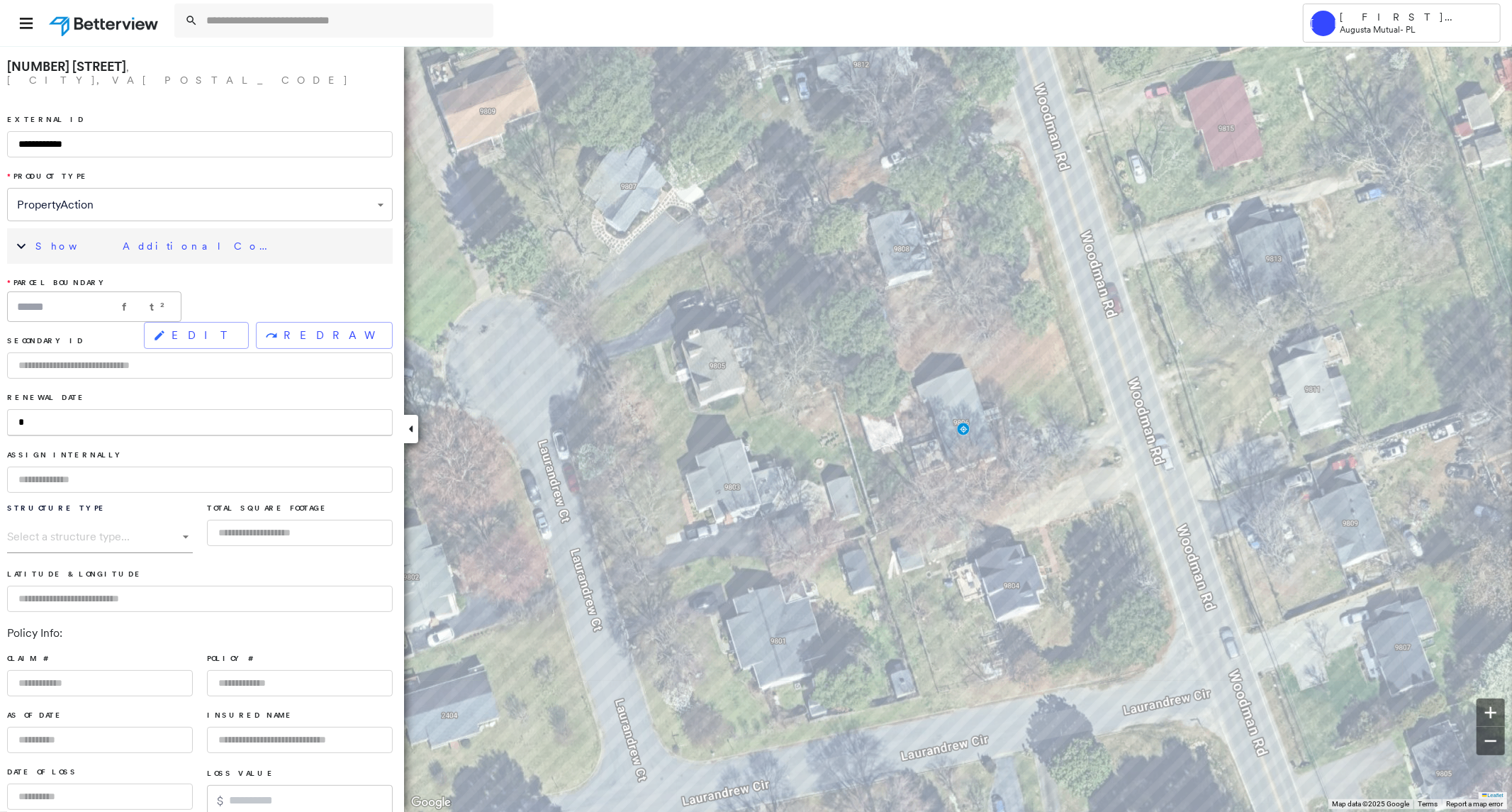 type on "**" 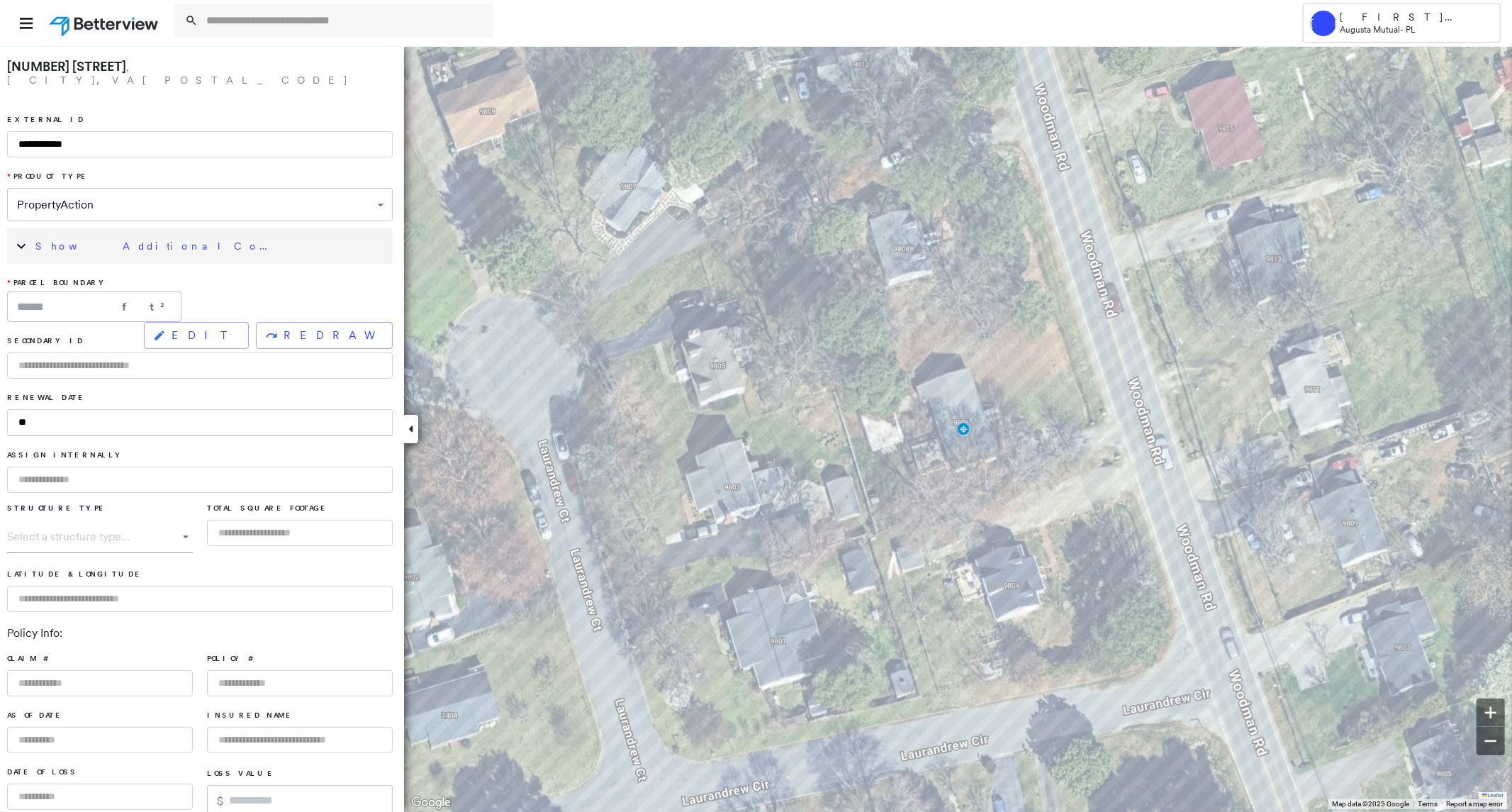 type on "***" 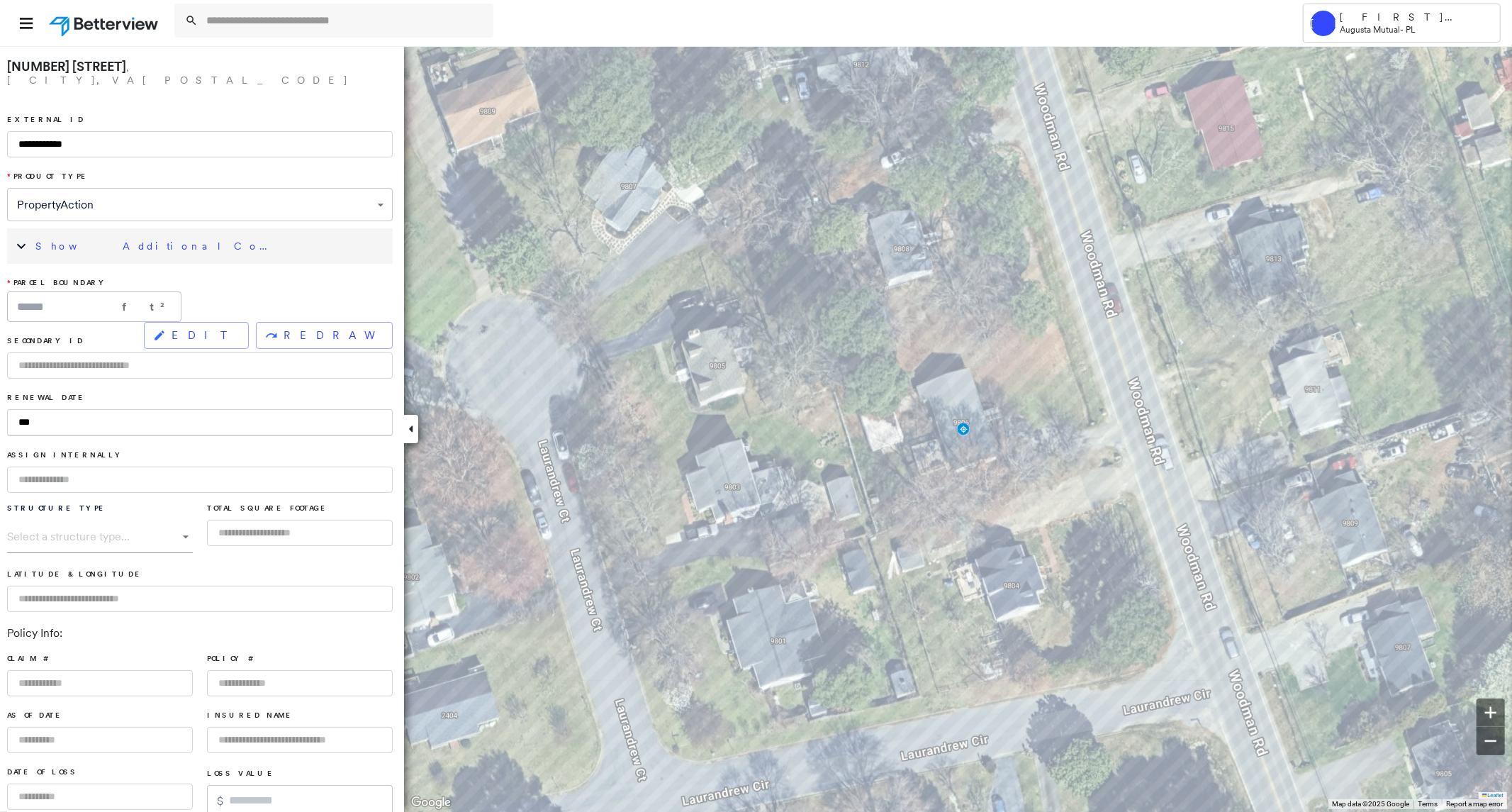 type on "****" 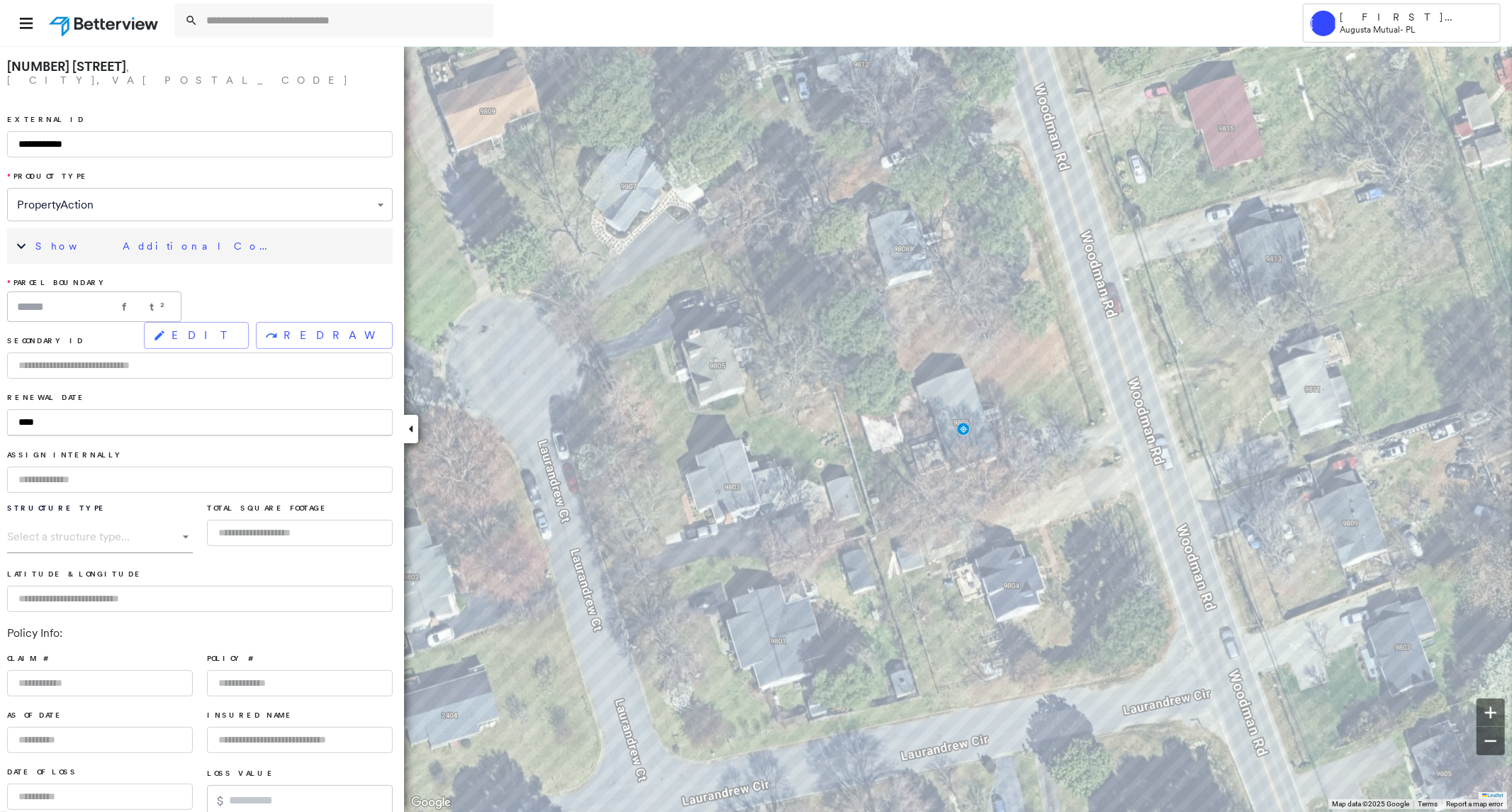 type on "*****" 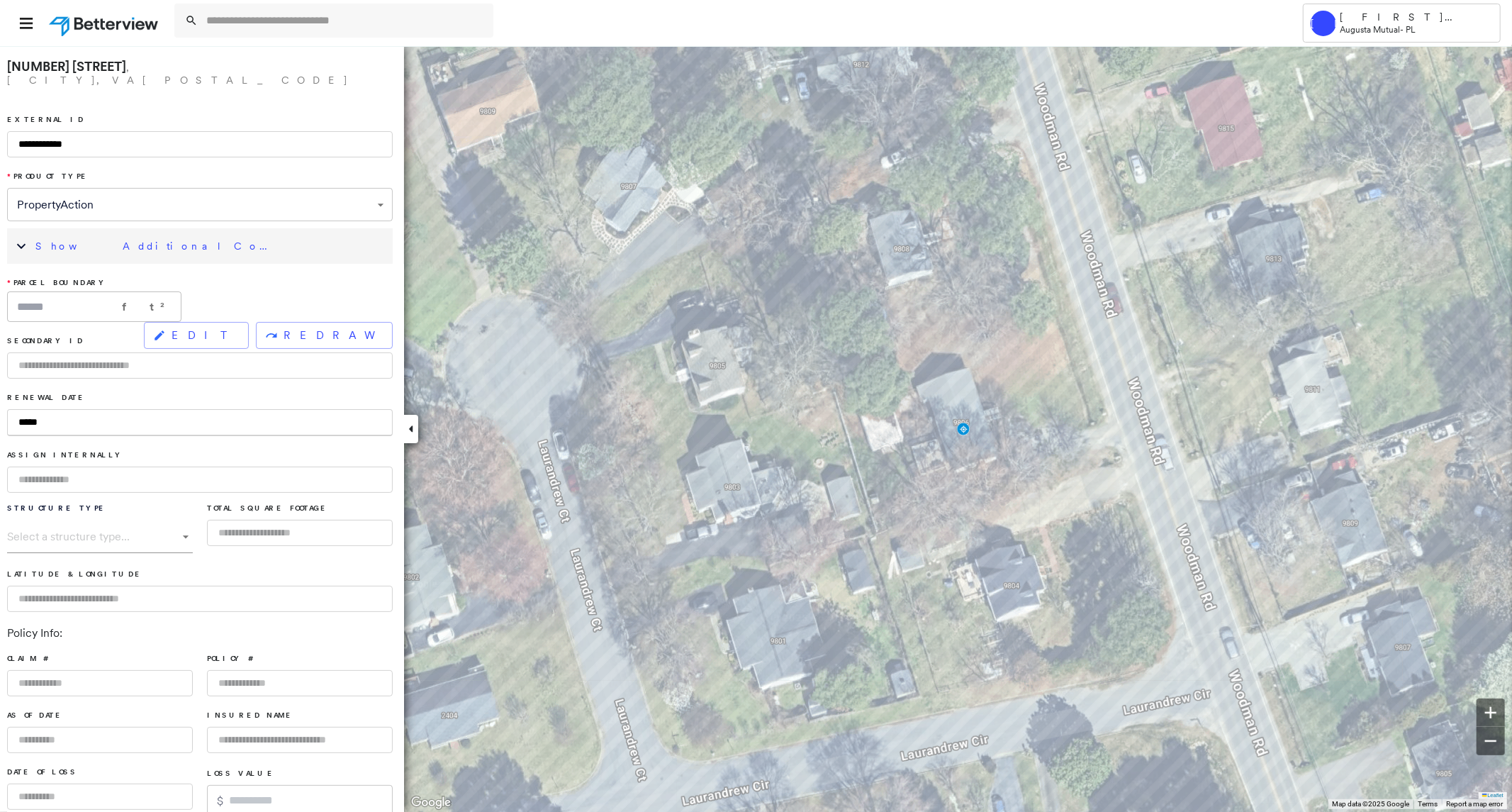 type on "******" 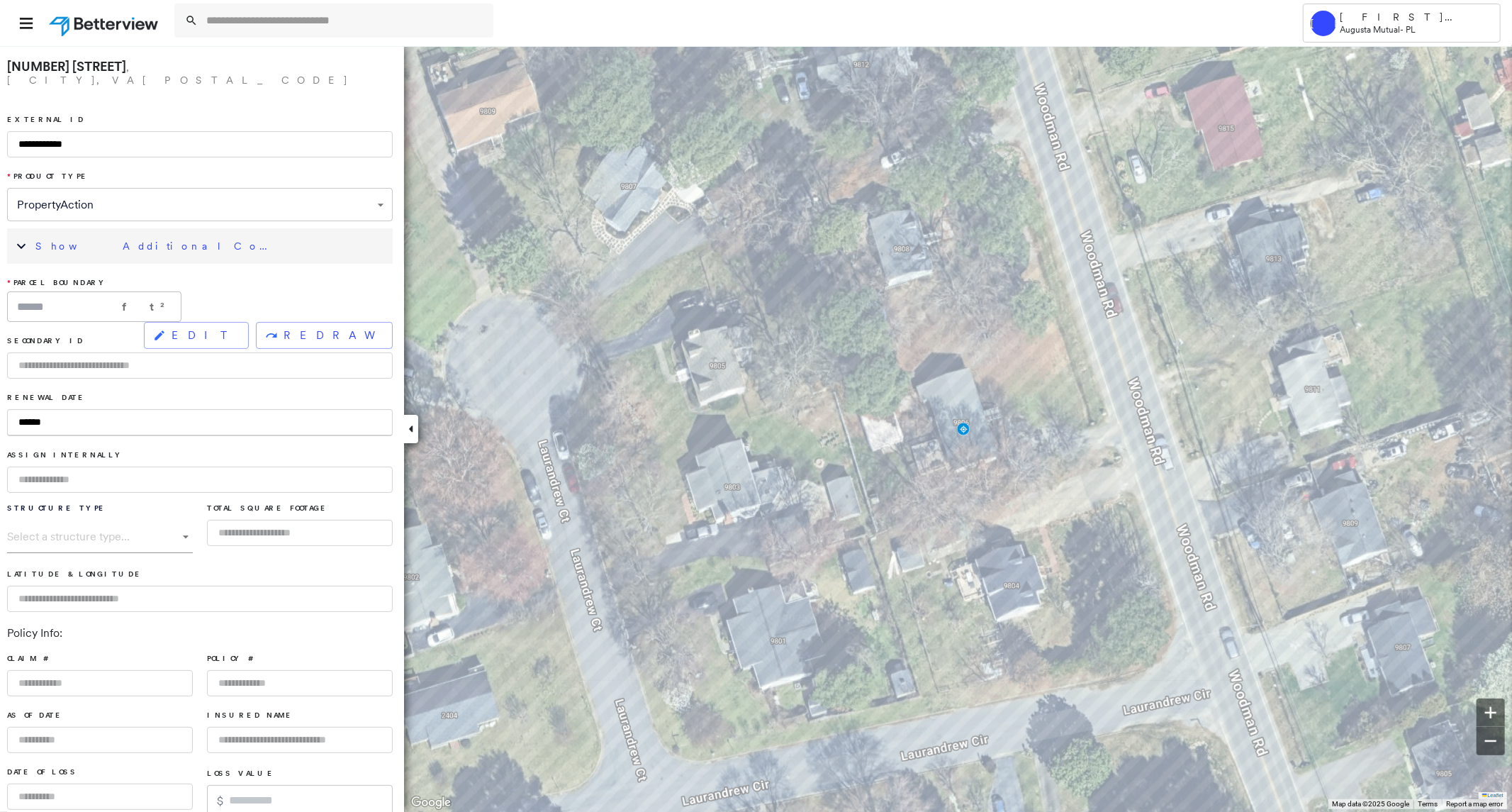 type on "*******" 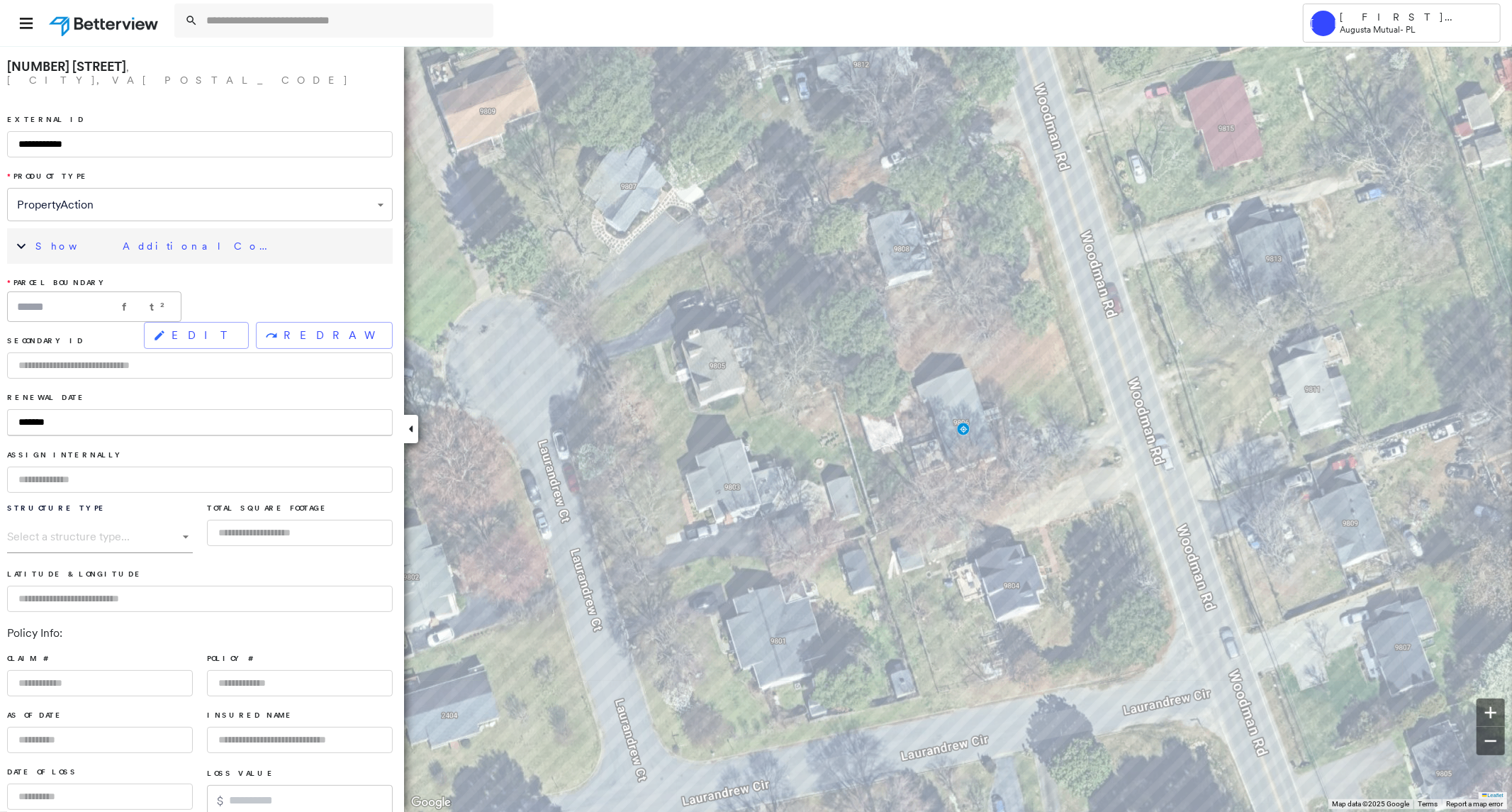 type on "********" 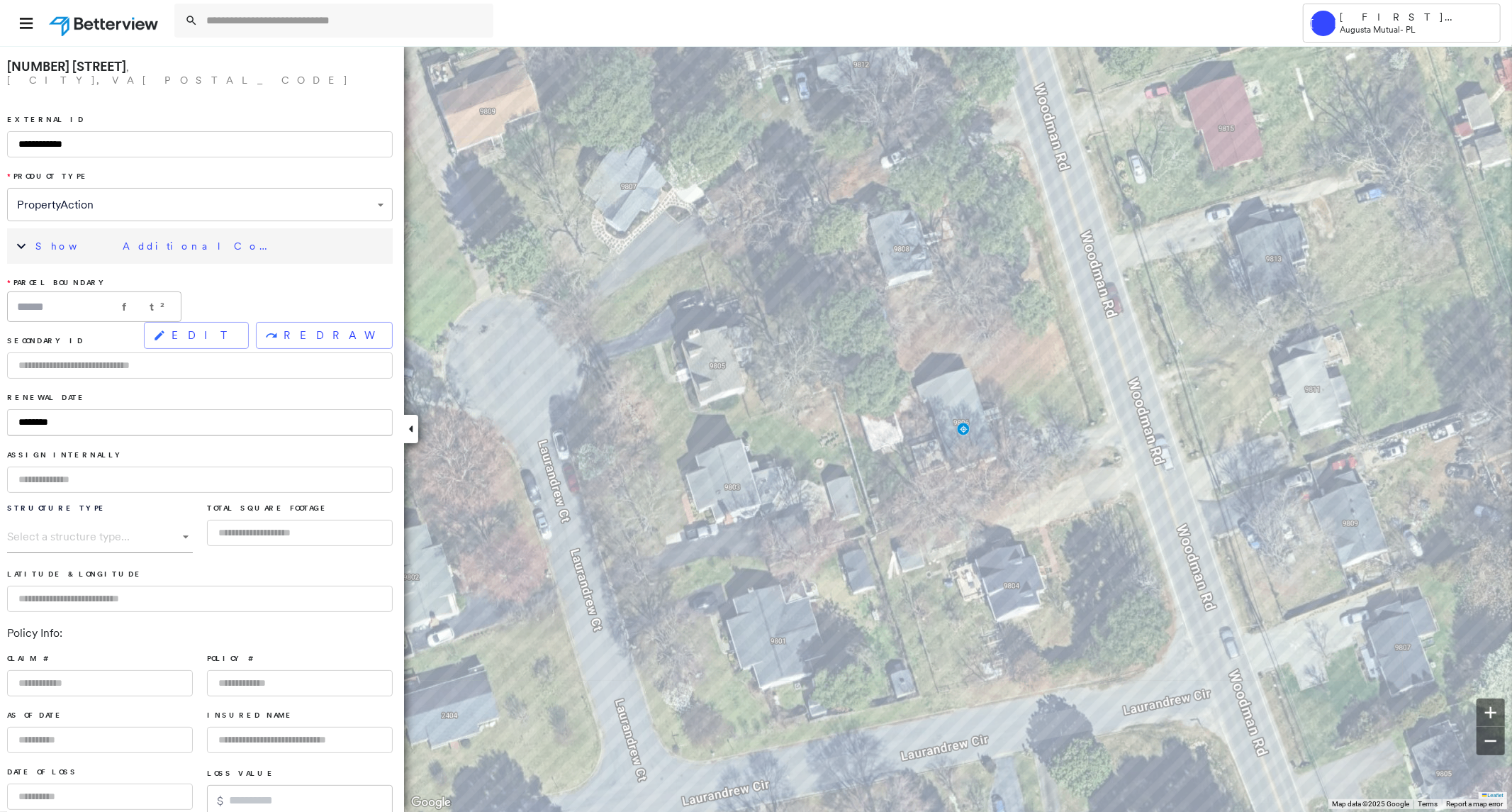 type on "*********" 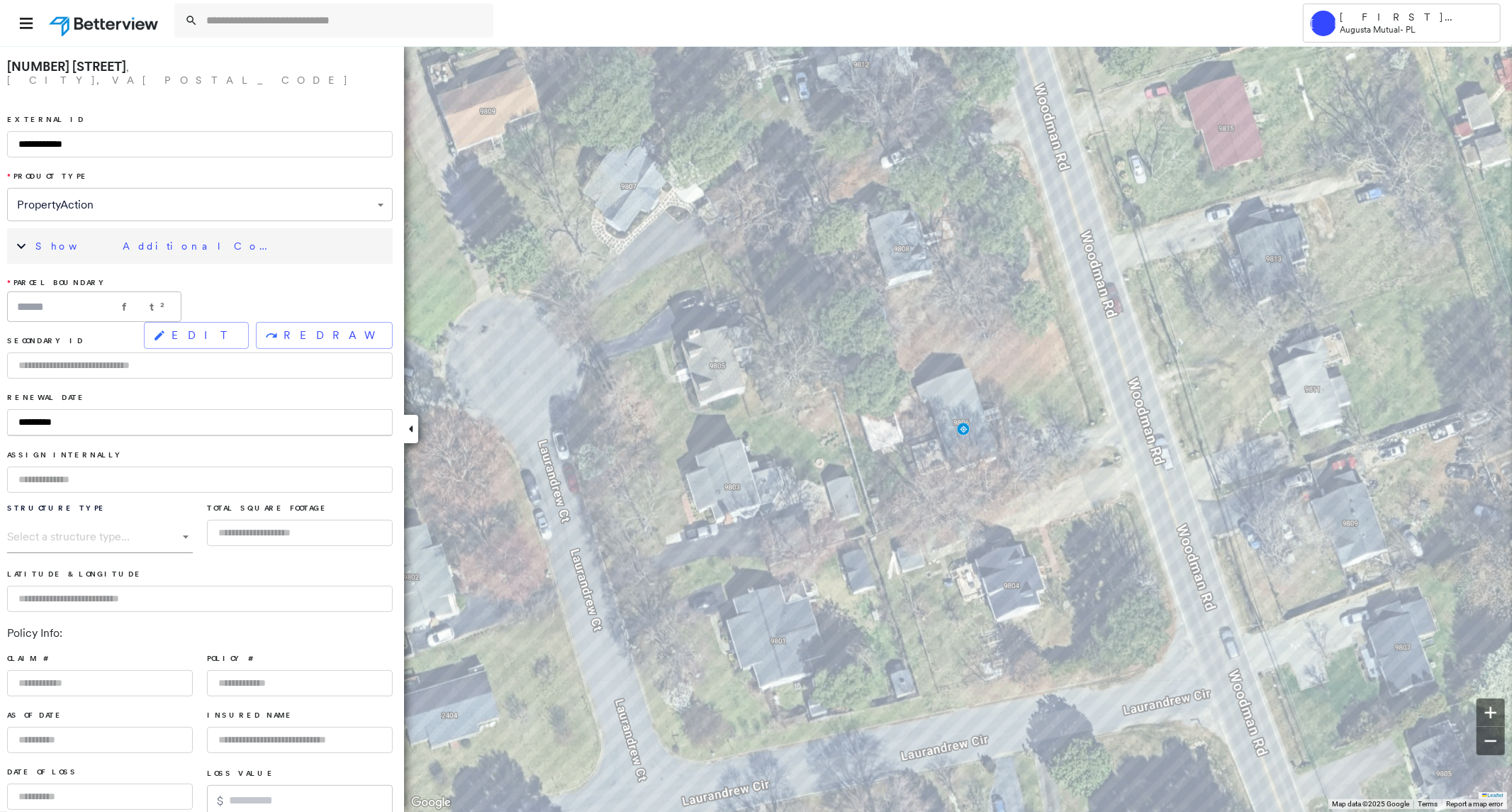 type on "**********" 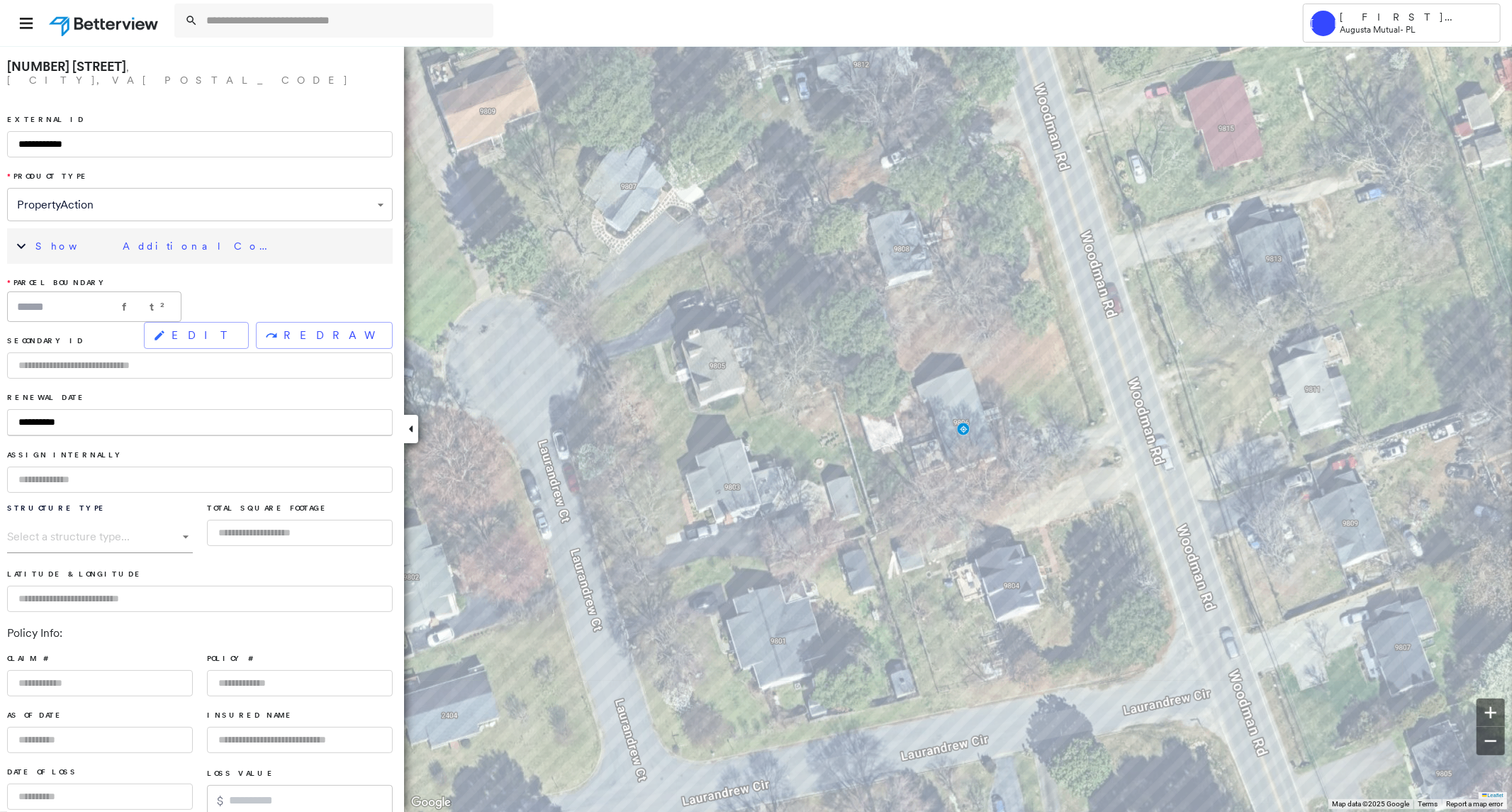 type on "**********" 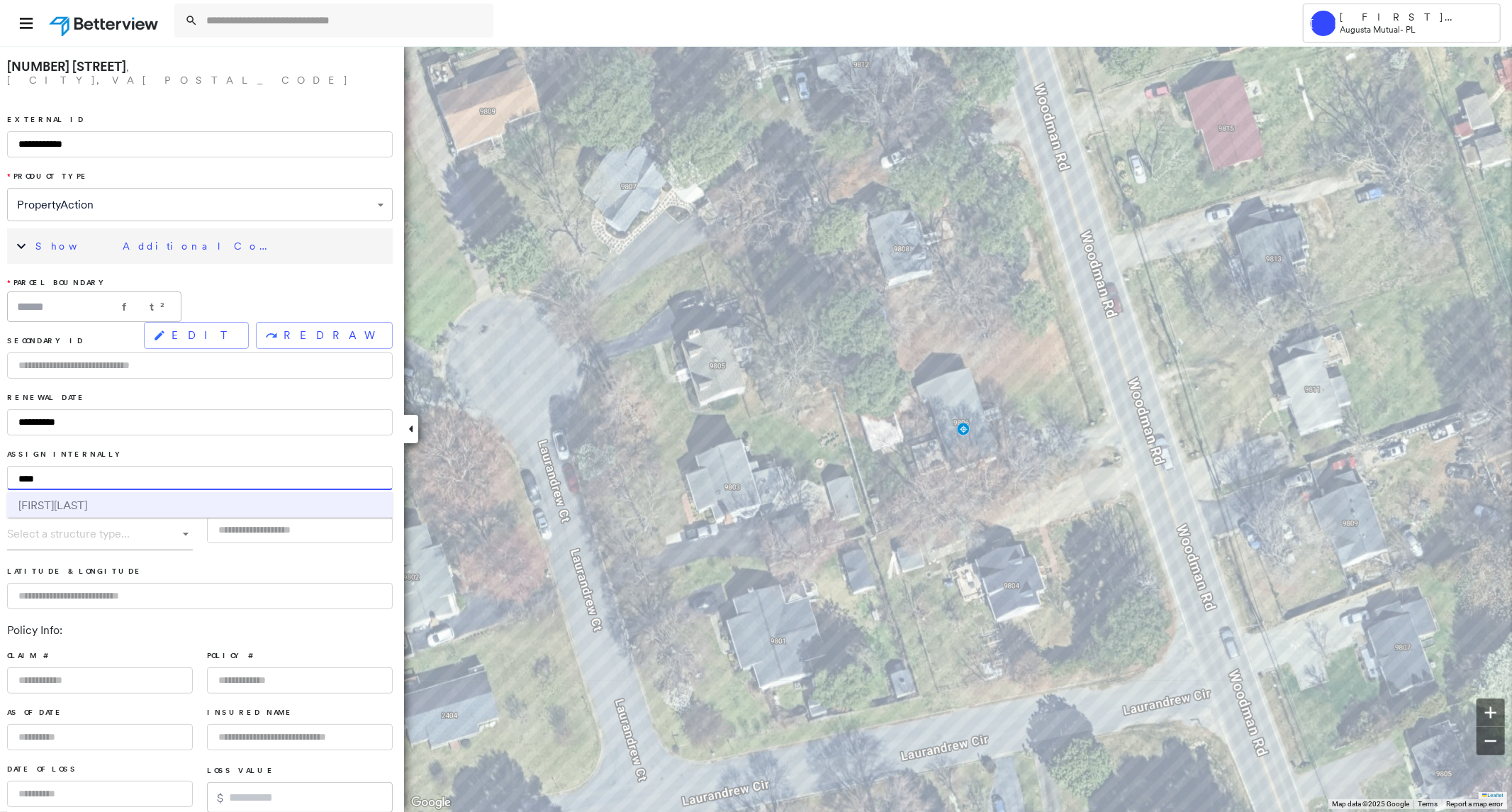 type on "****" 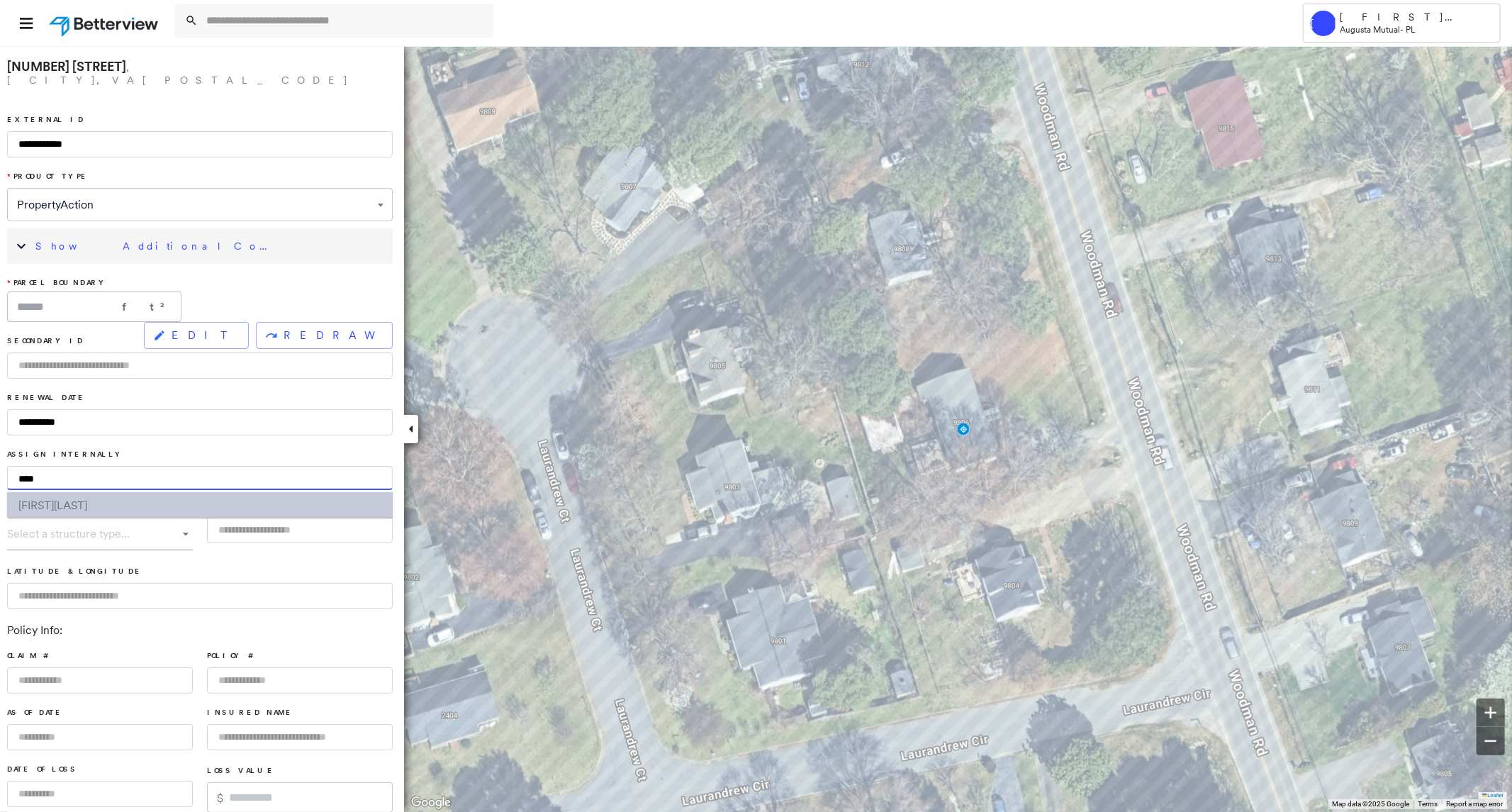 click on "[LAST]" at bounding box center [70, 505] 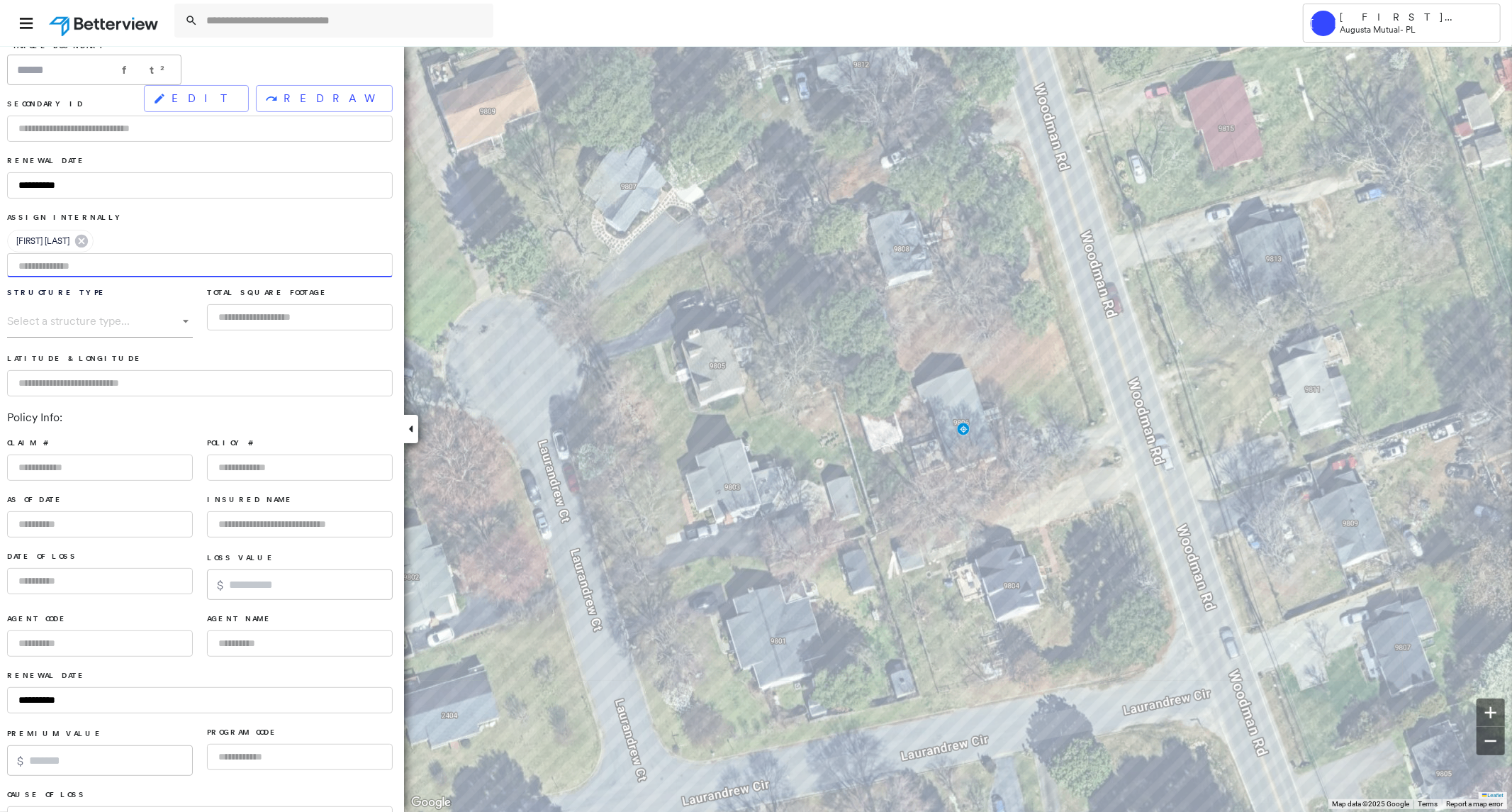 scroll, scrollTop: 303, scrollLeft: 0, axis: vertical 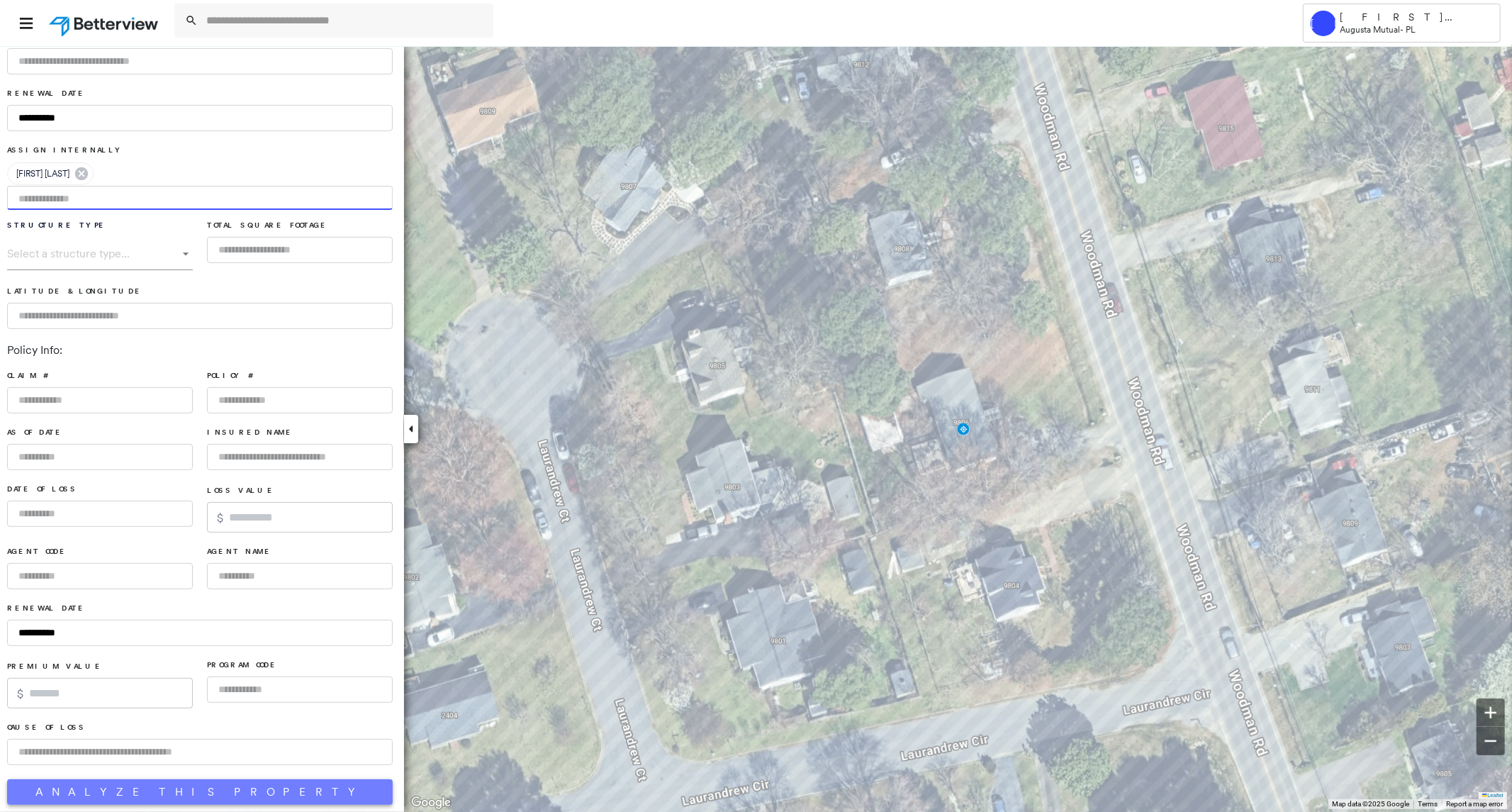 click on "Analyze This Property" at bounding box center [200, 792] 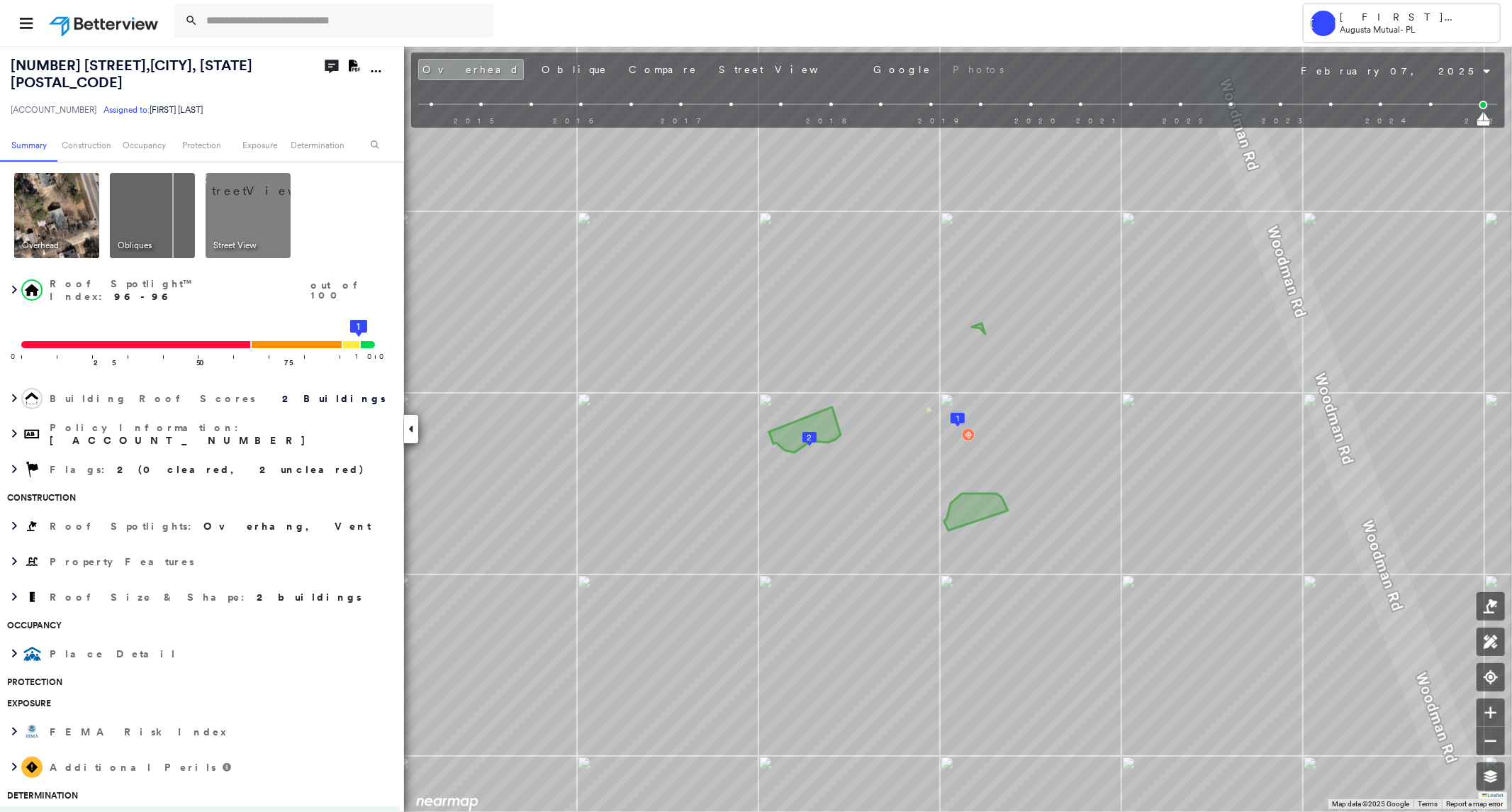 click at bounding box center (265, 184) 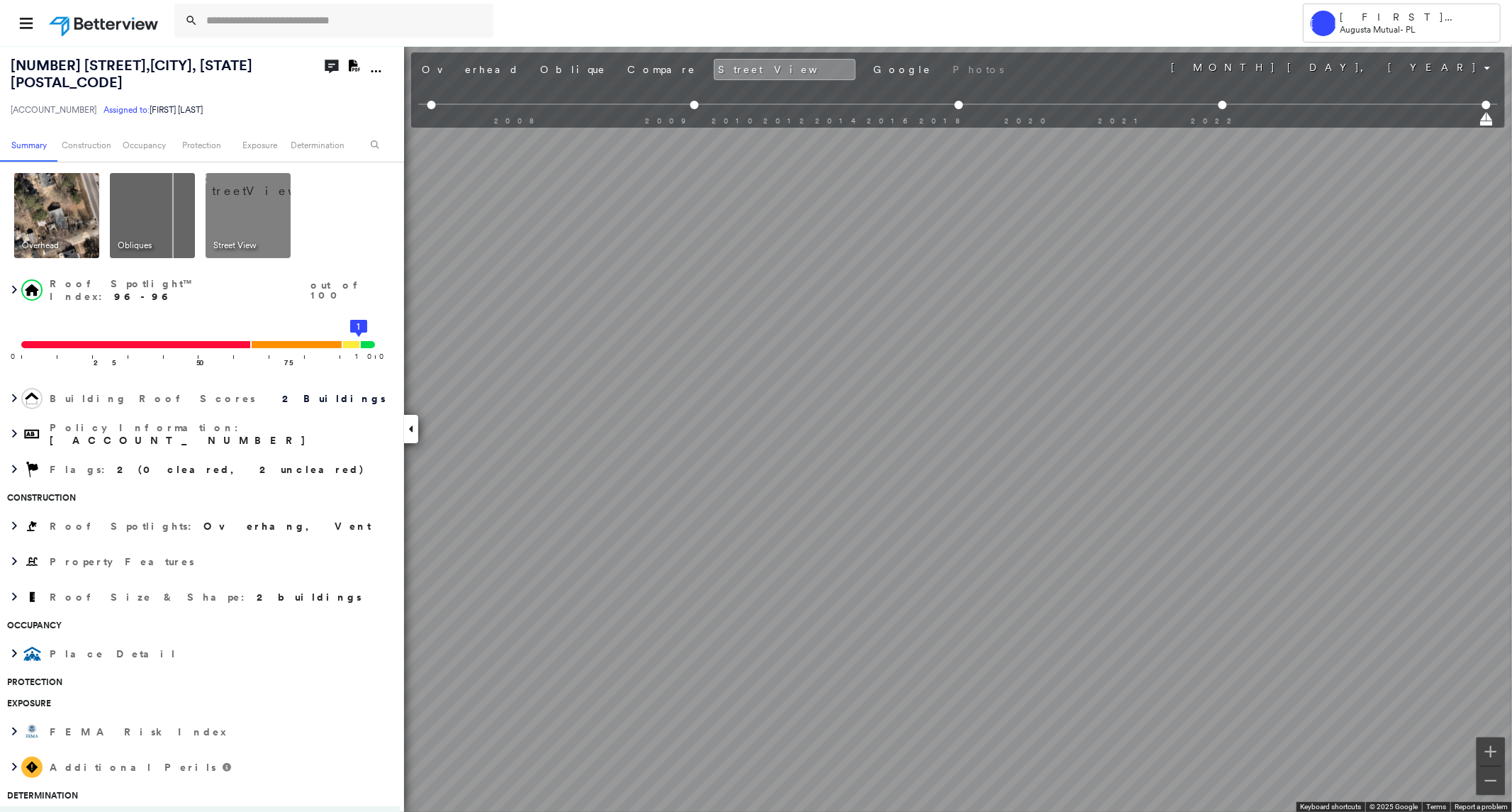 click at bounding box center (57, 216) 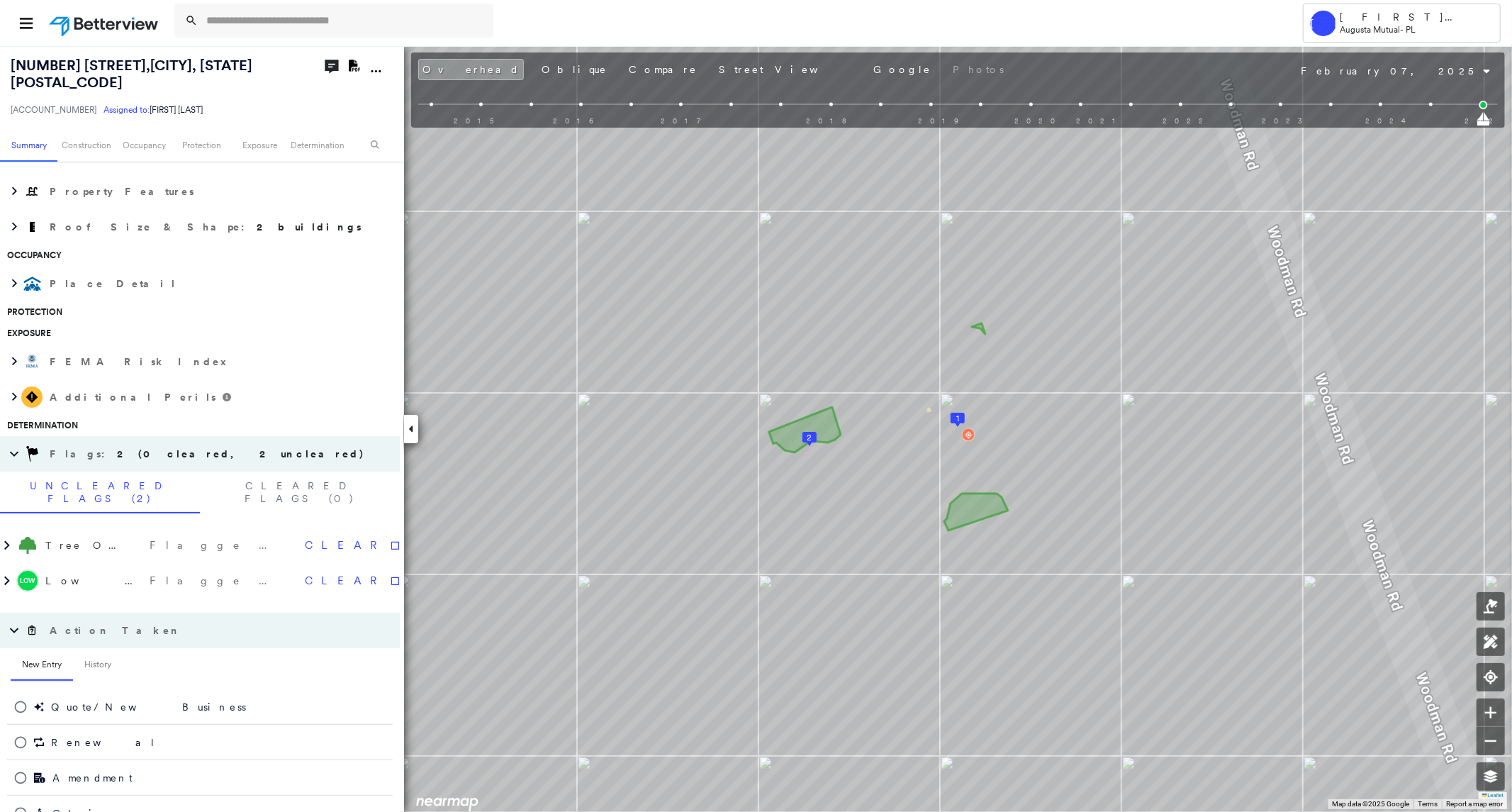 scroll, scrollTop: 472, scrollLeft: 0, axis: vertical 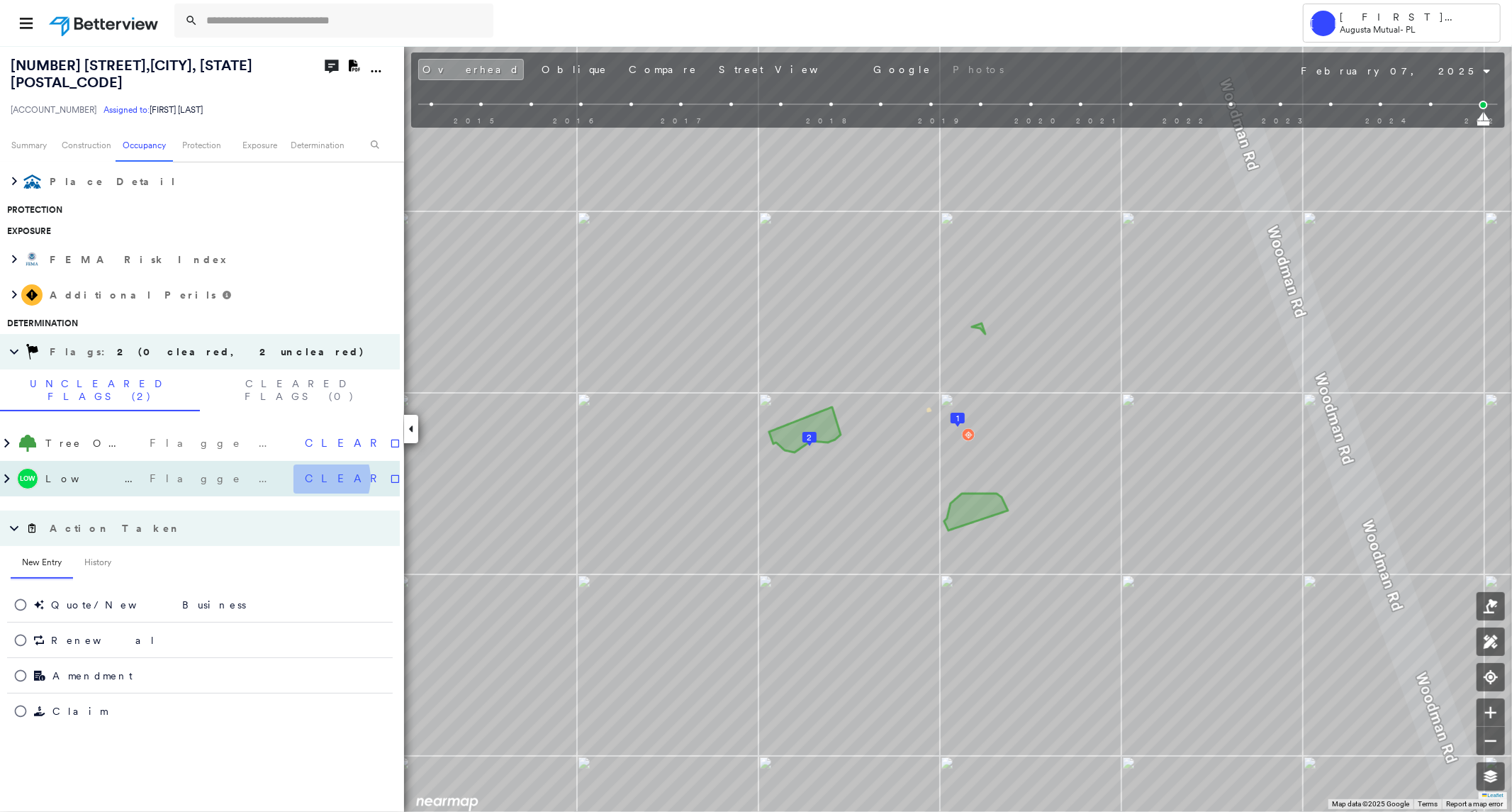 click on "Clear" at bounding box center (345, 479) 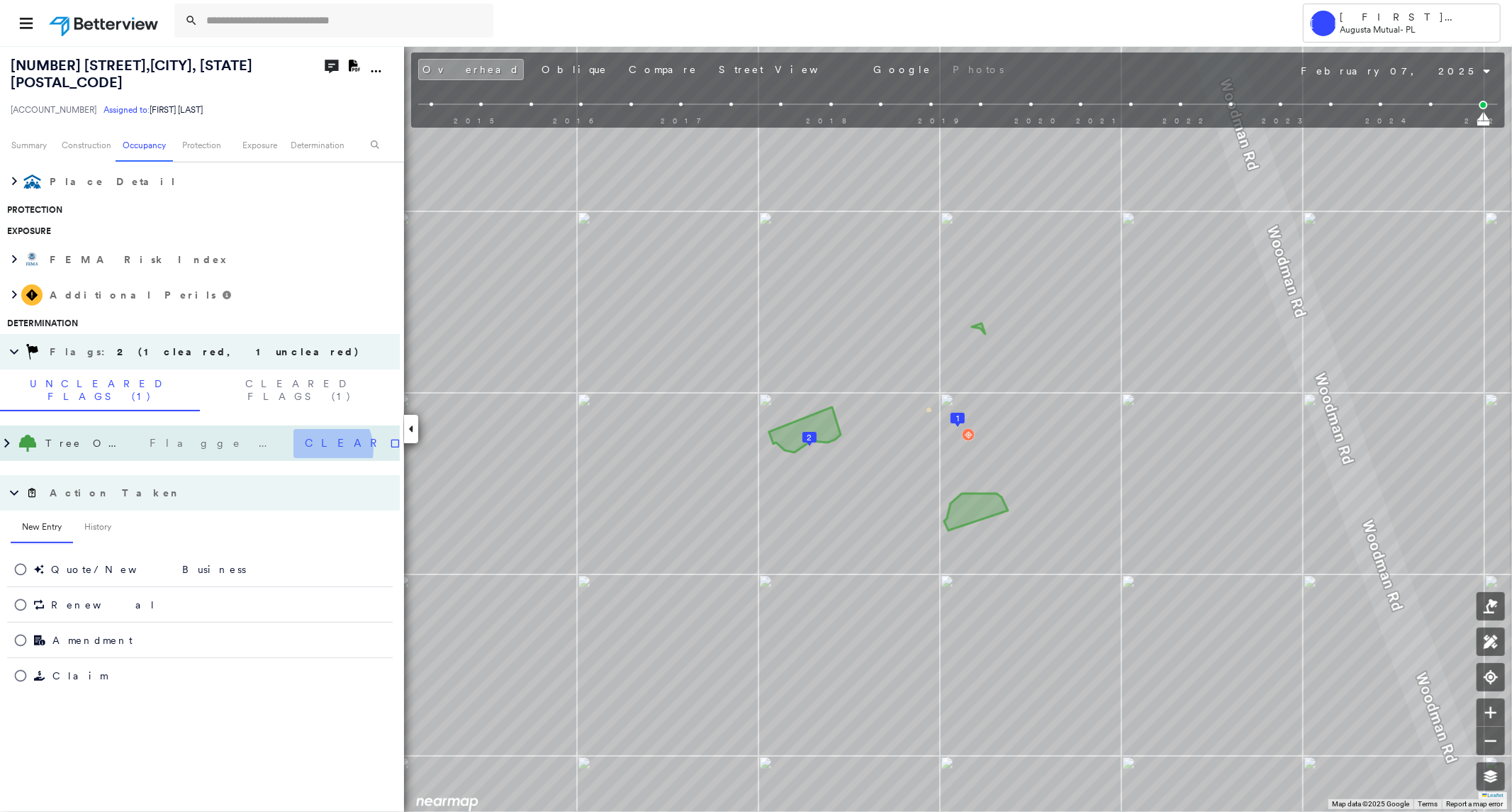 click on "Clear" at bounding box center [345, 443] 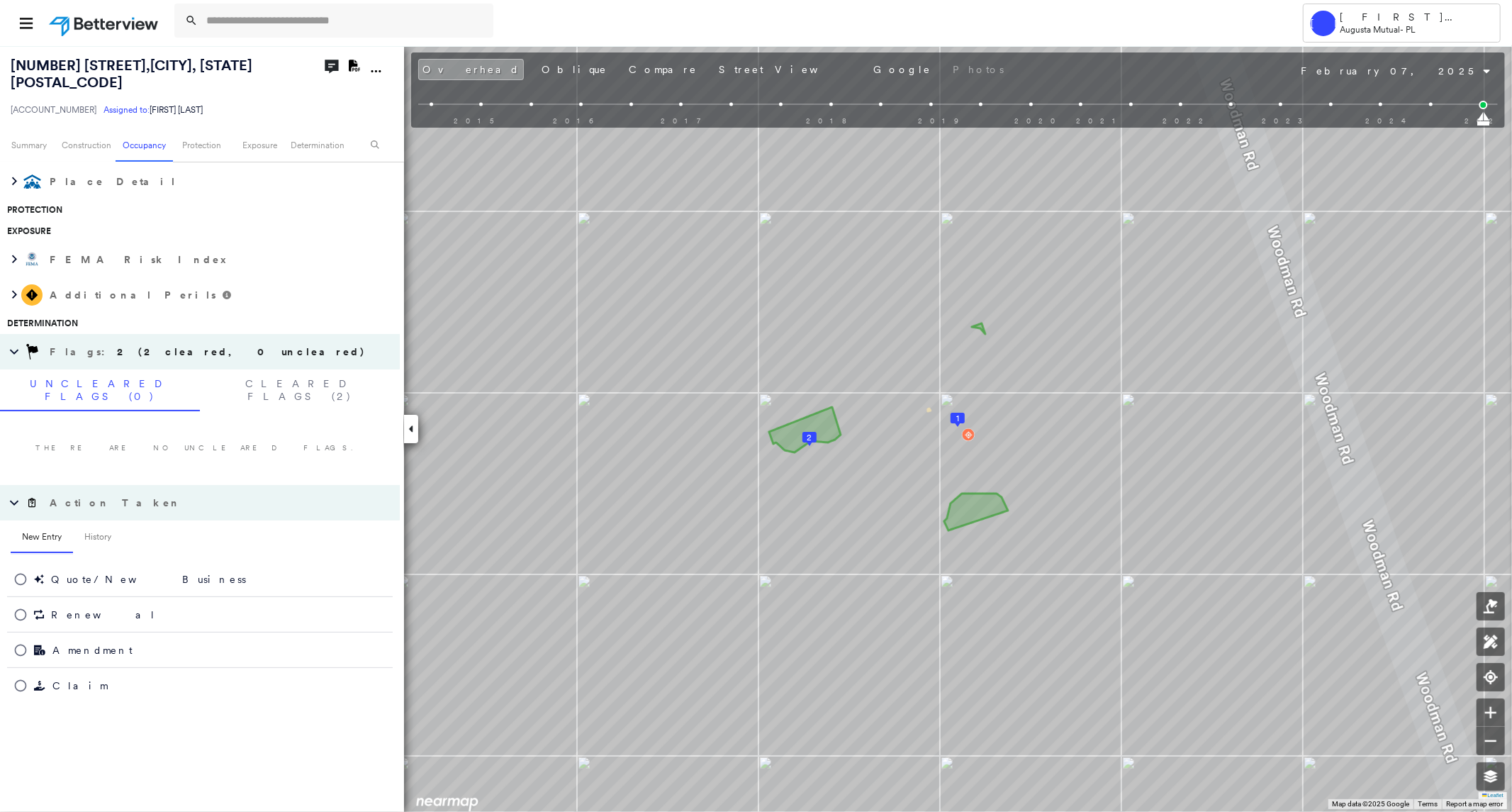 scroll, scrollTop: 0, scrollLeft: 0, axis: both 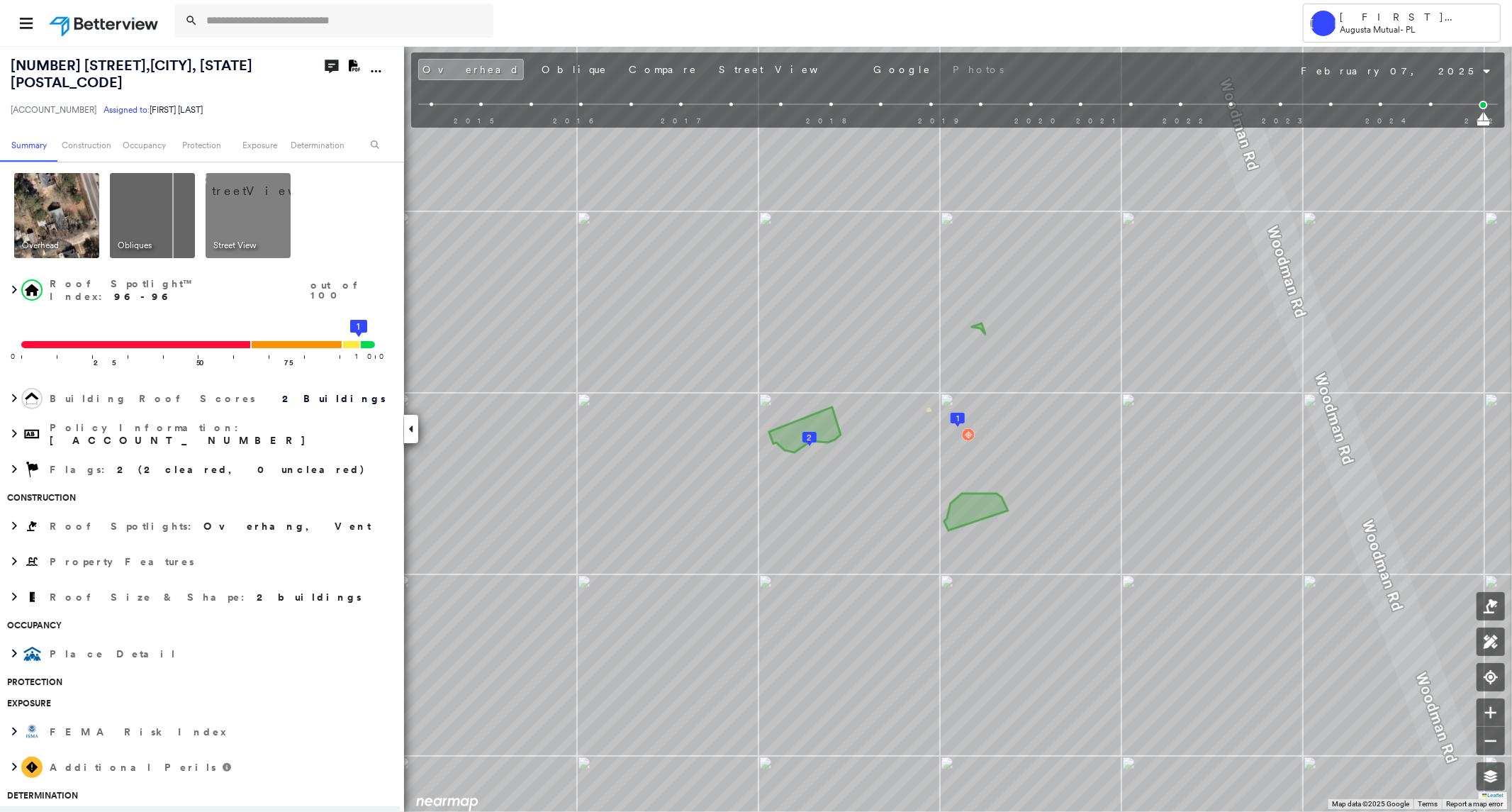 click at bounding box center (57, 216) 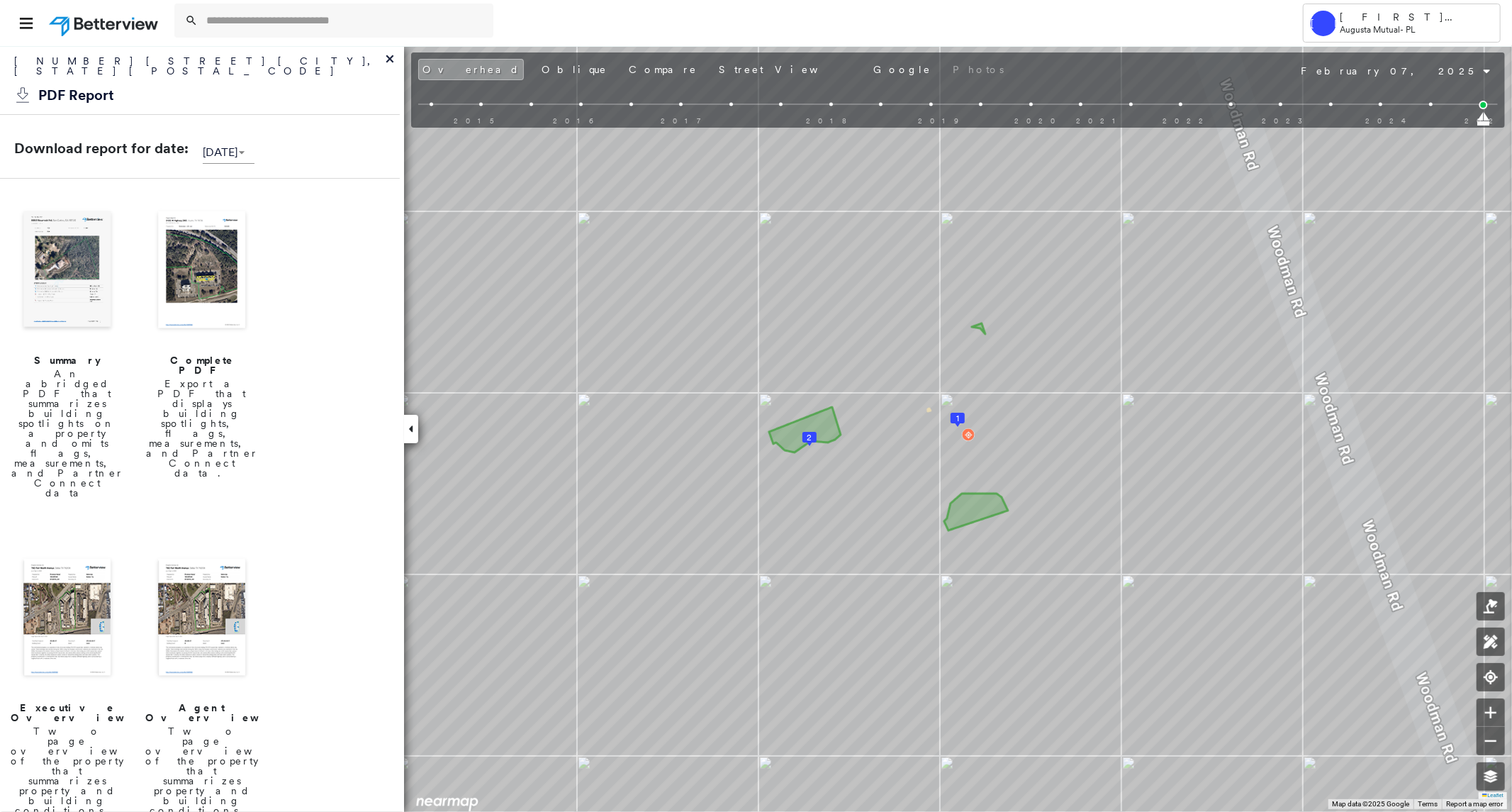 click at bounding box center (202, 271) 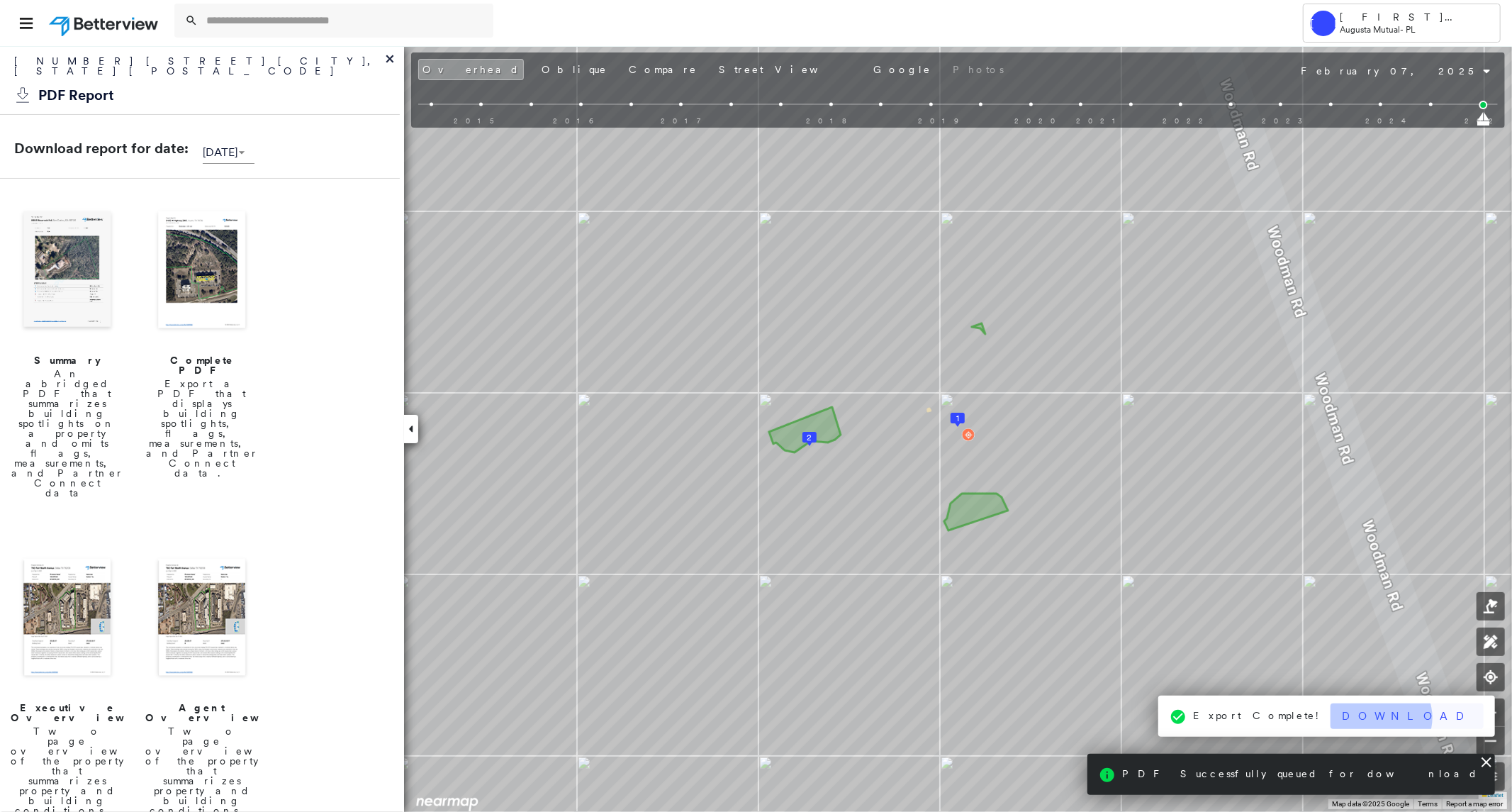 click on "Download" at bounding box center [1407, 716] 